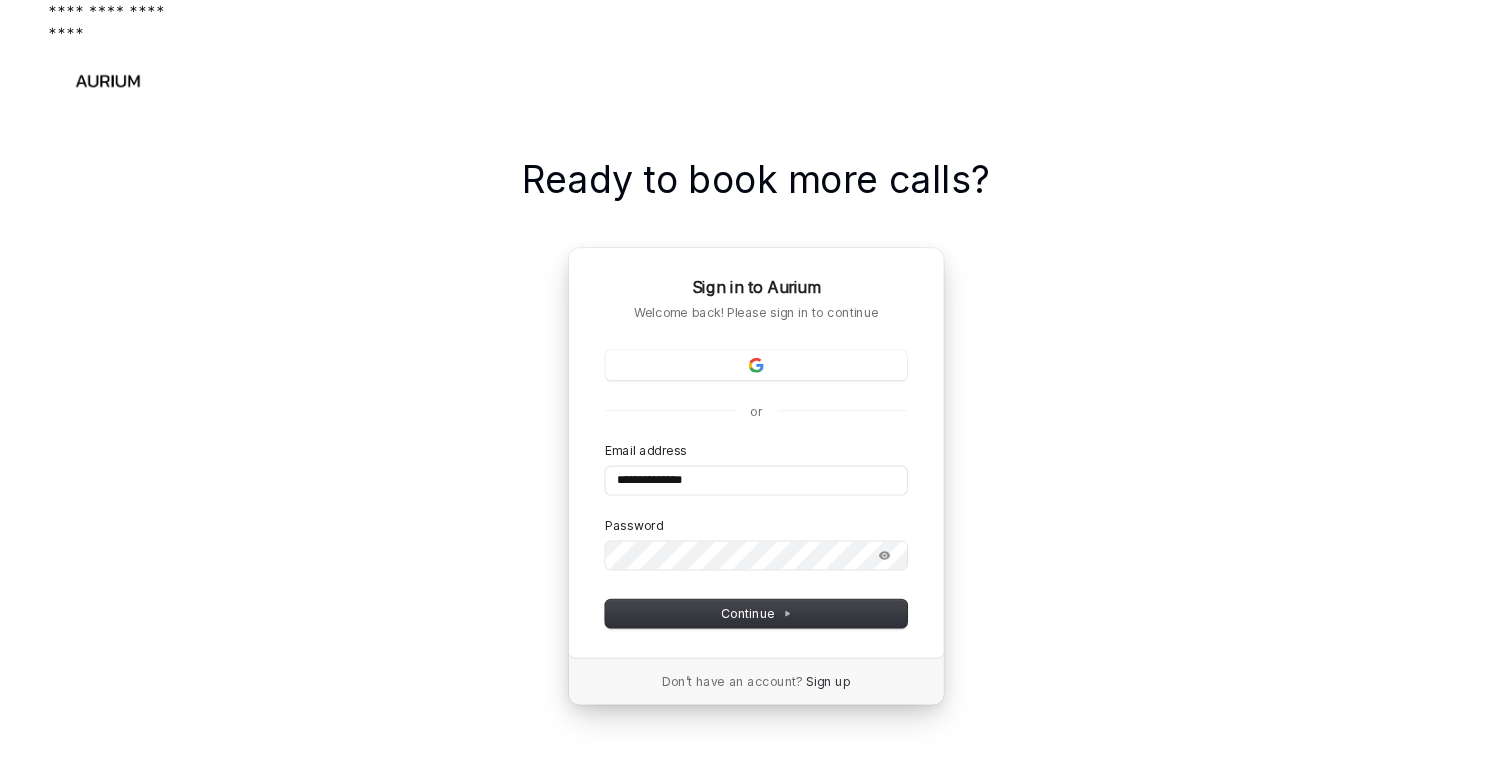 scroll, scrollTop: 0, scrollLeft: 0, axis: both 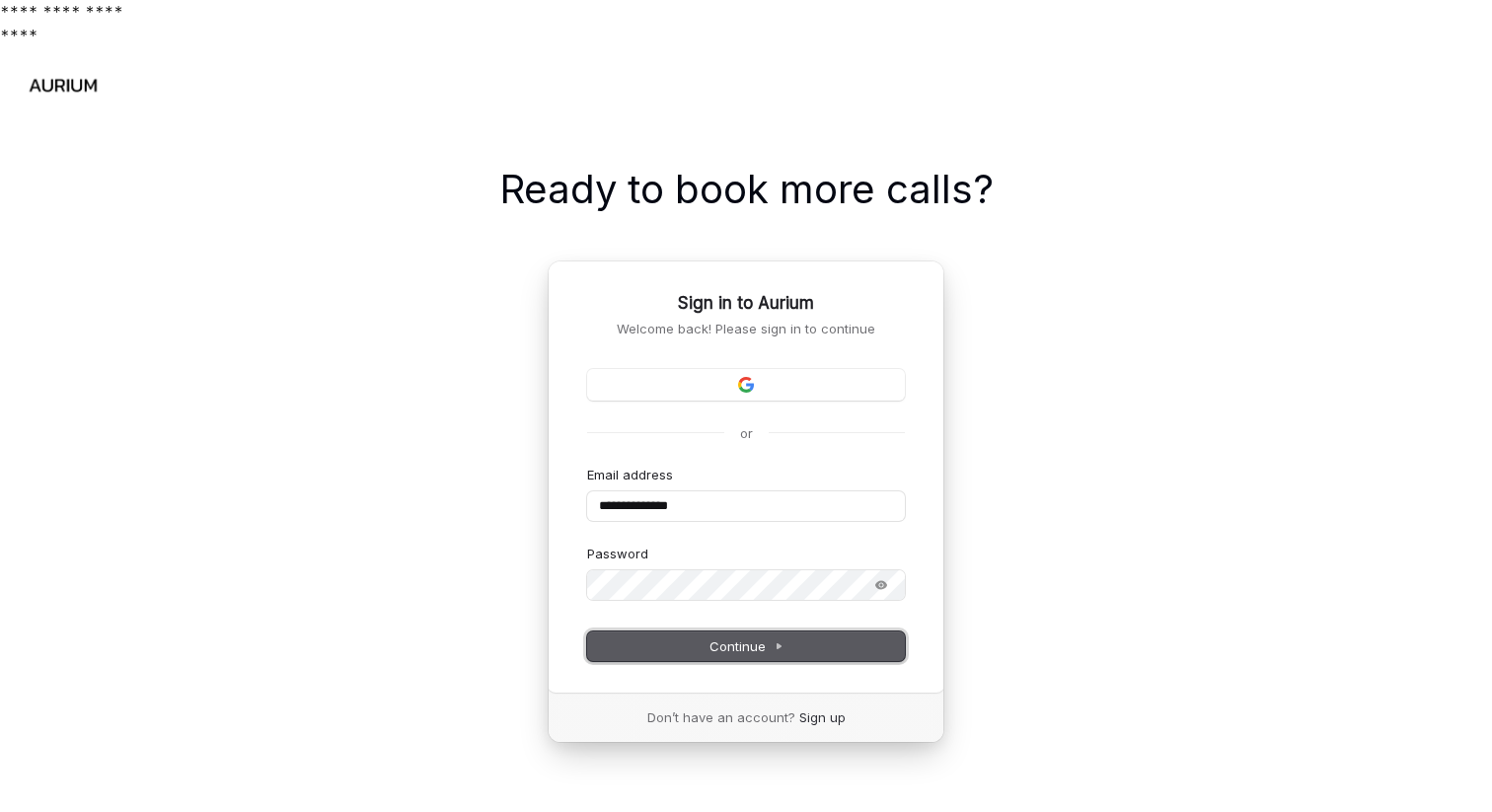 click on "Continue" at bounding box center [746, 646] 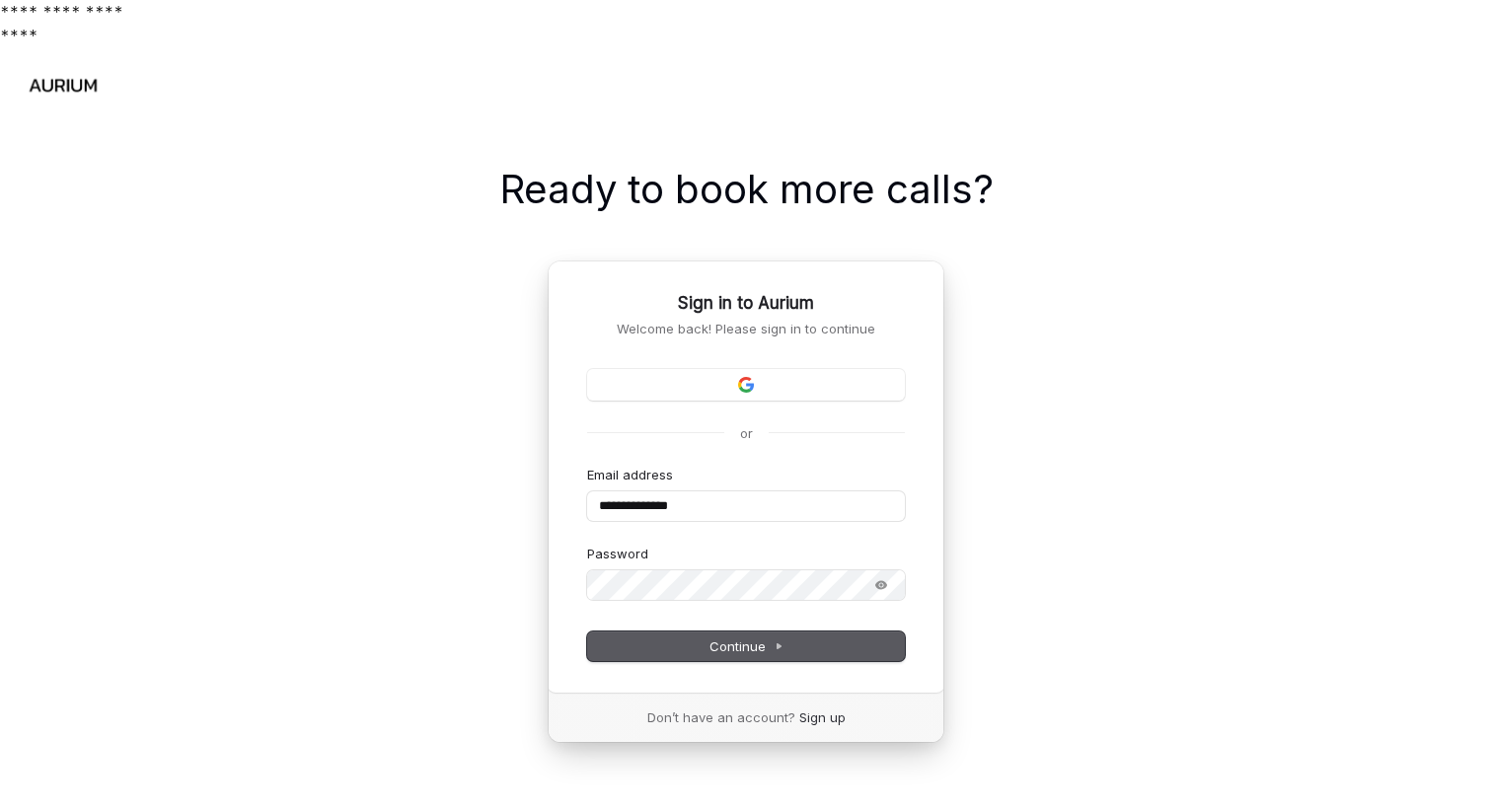 type on "**********" 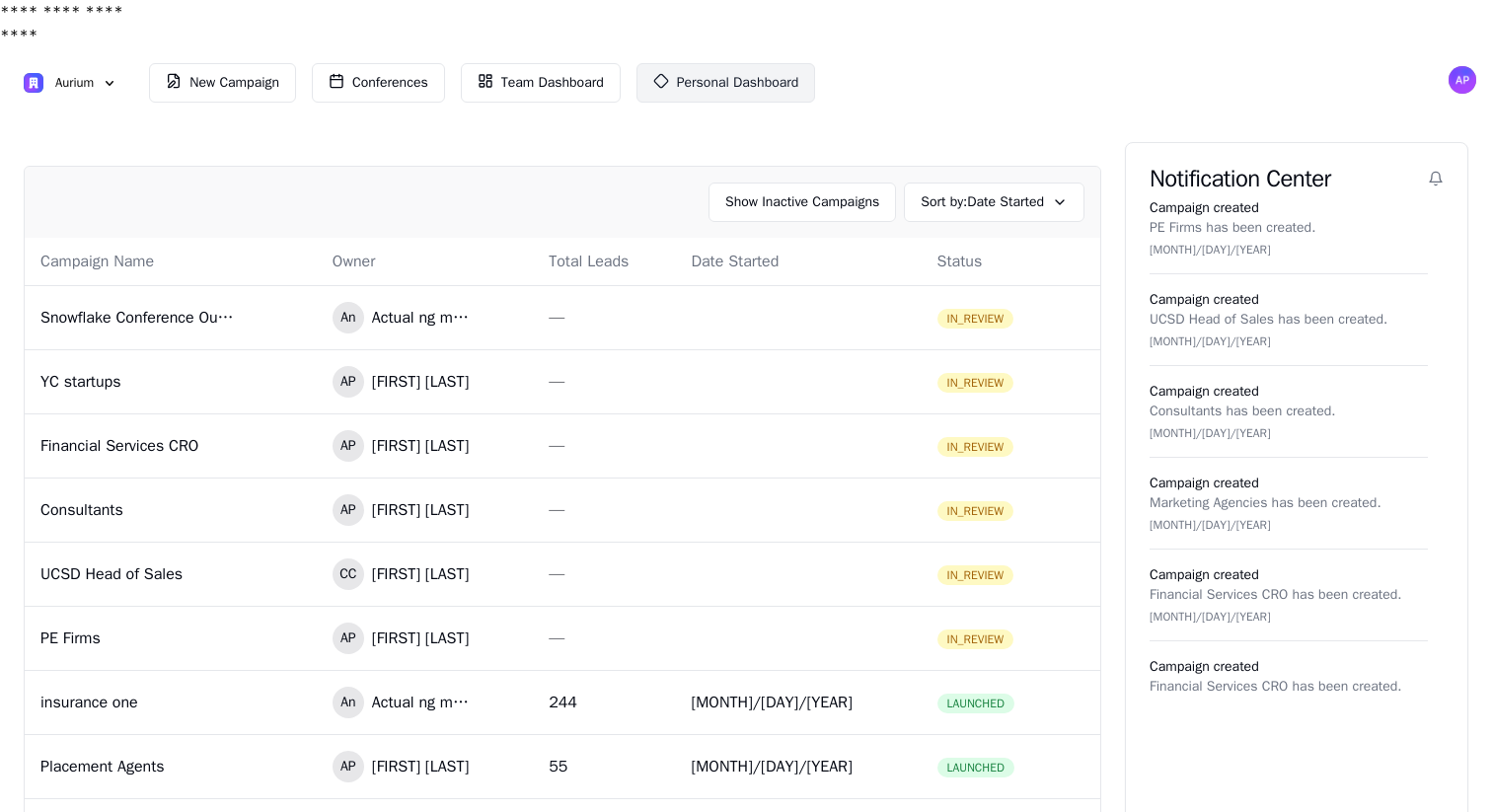 click on "Personal Dashboard" at bounding box center (738, 83) 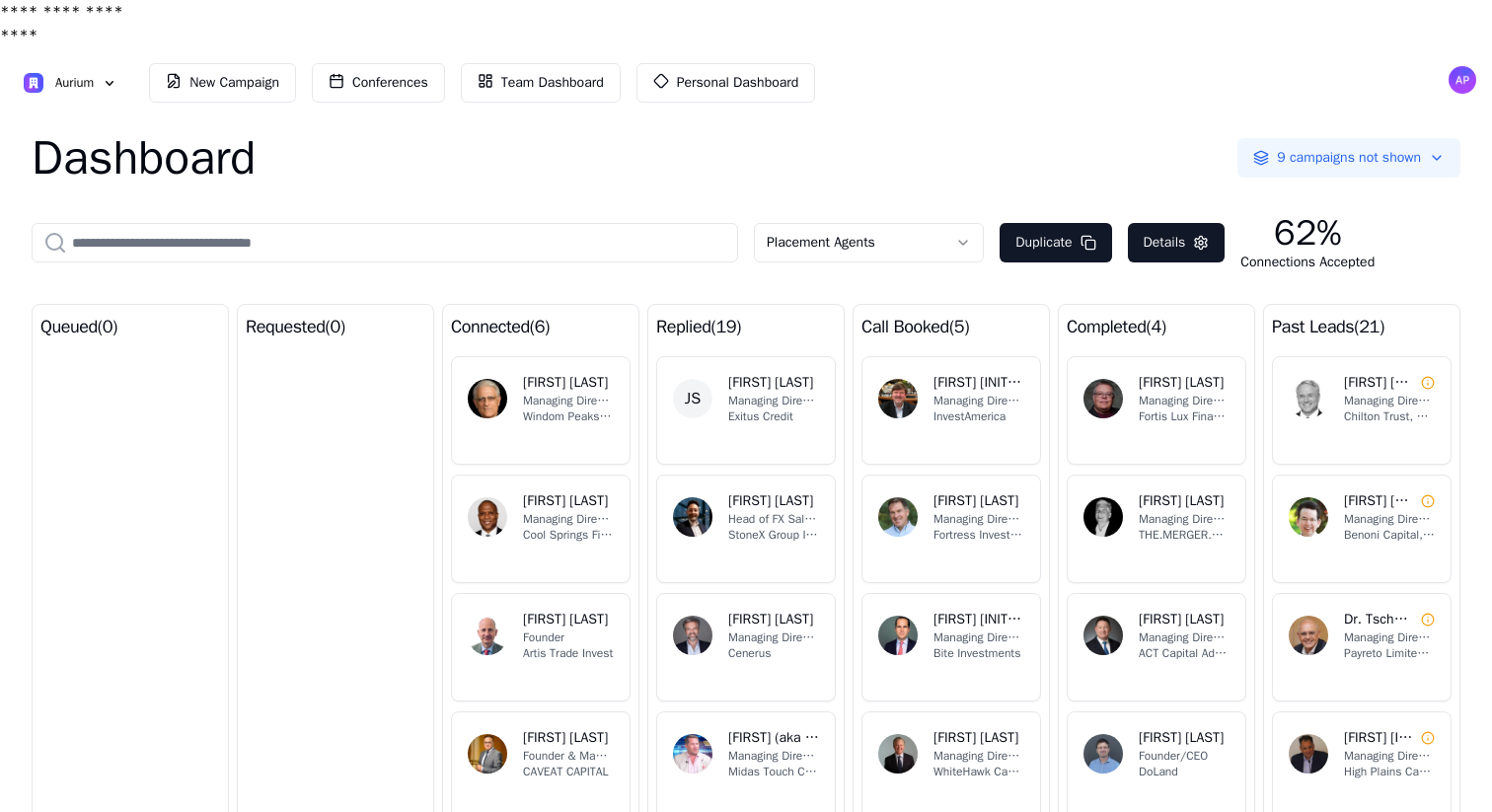 click on "**********" at bounding box center [746, 442] 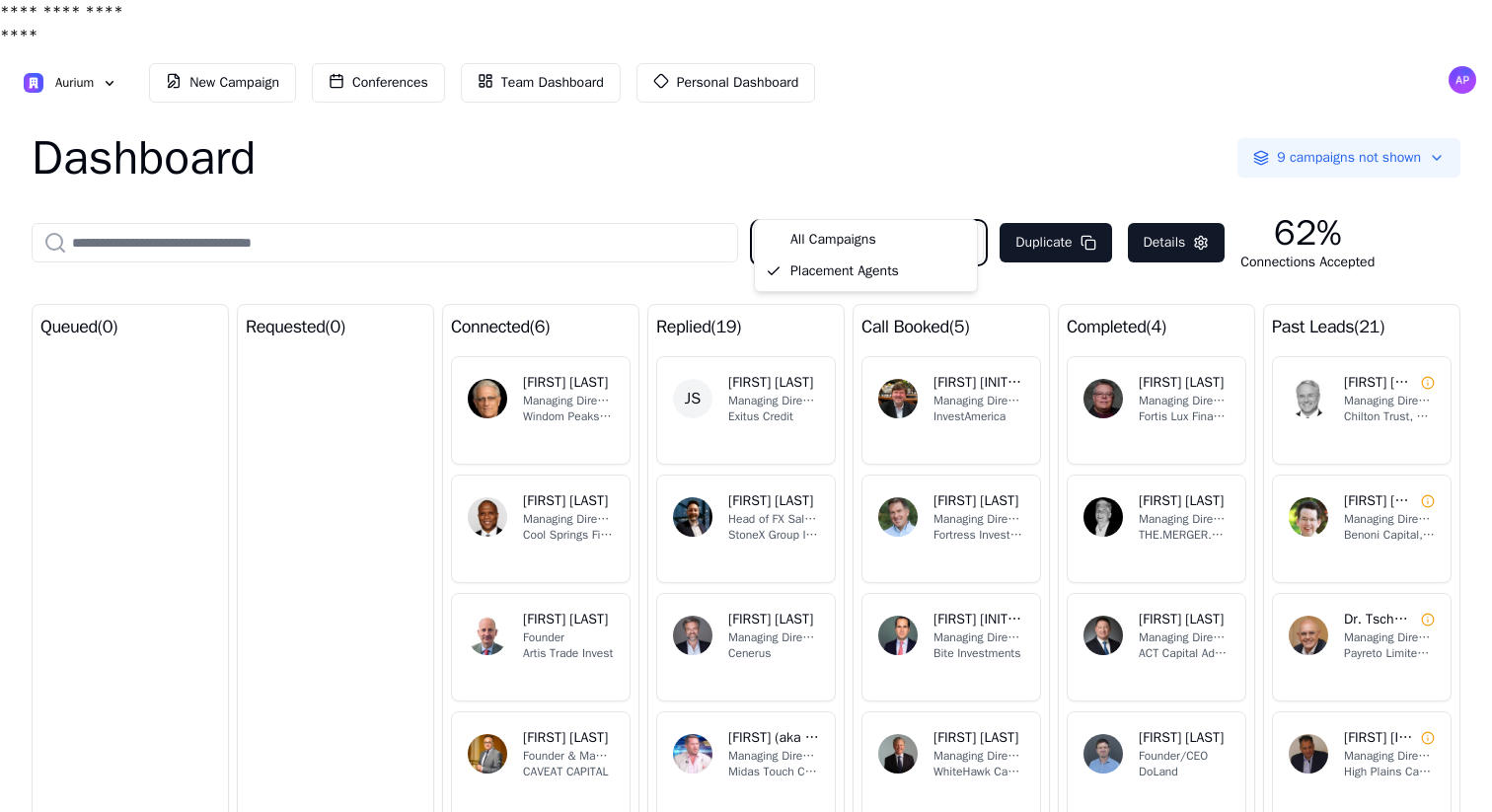 click on "**********" at bounding box center (746, 442) 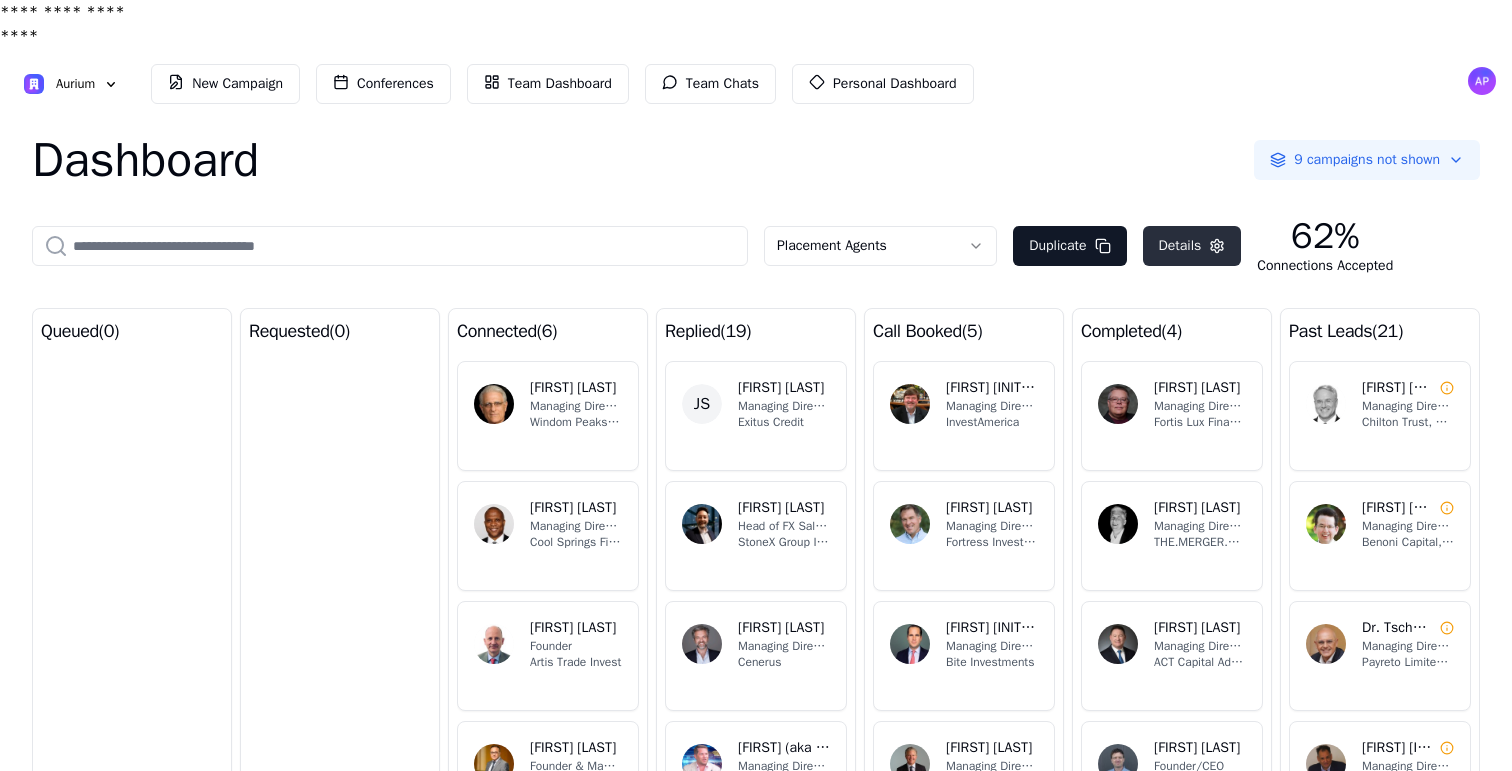 click on "Details" at bounding box center [1192, 246] 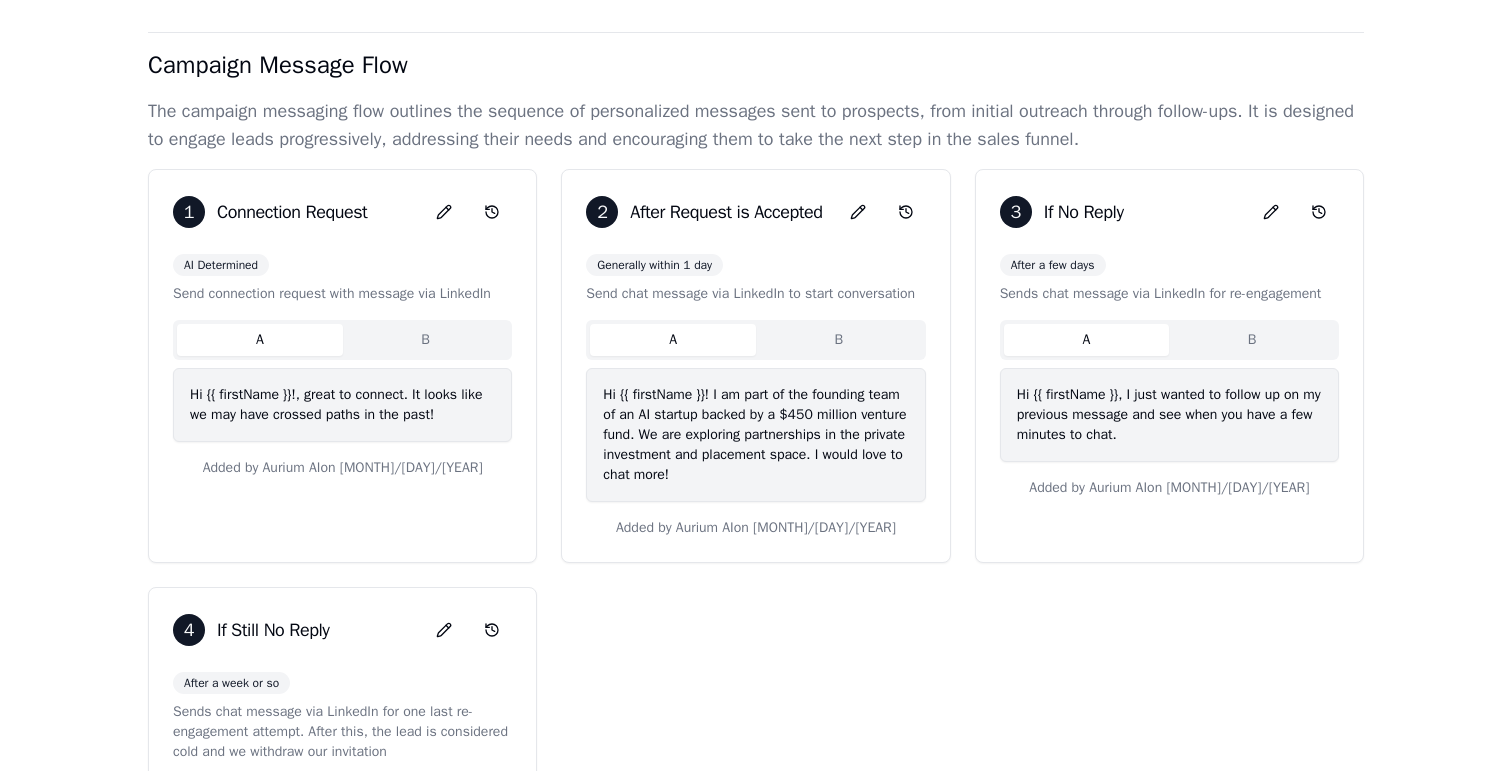 scroll, scrollTop: 0, scrollLeft: 0, axis: both 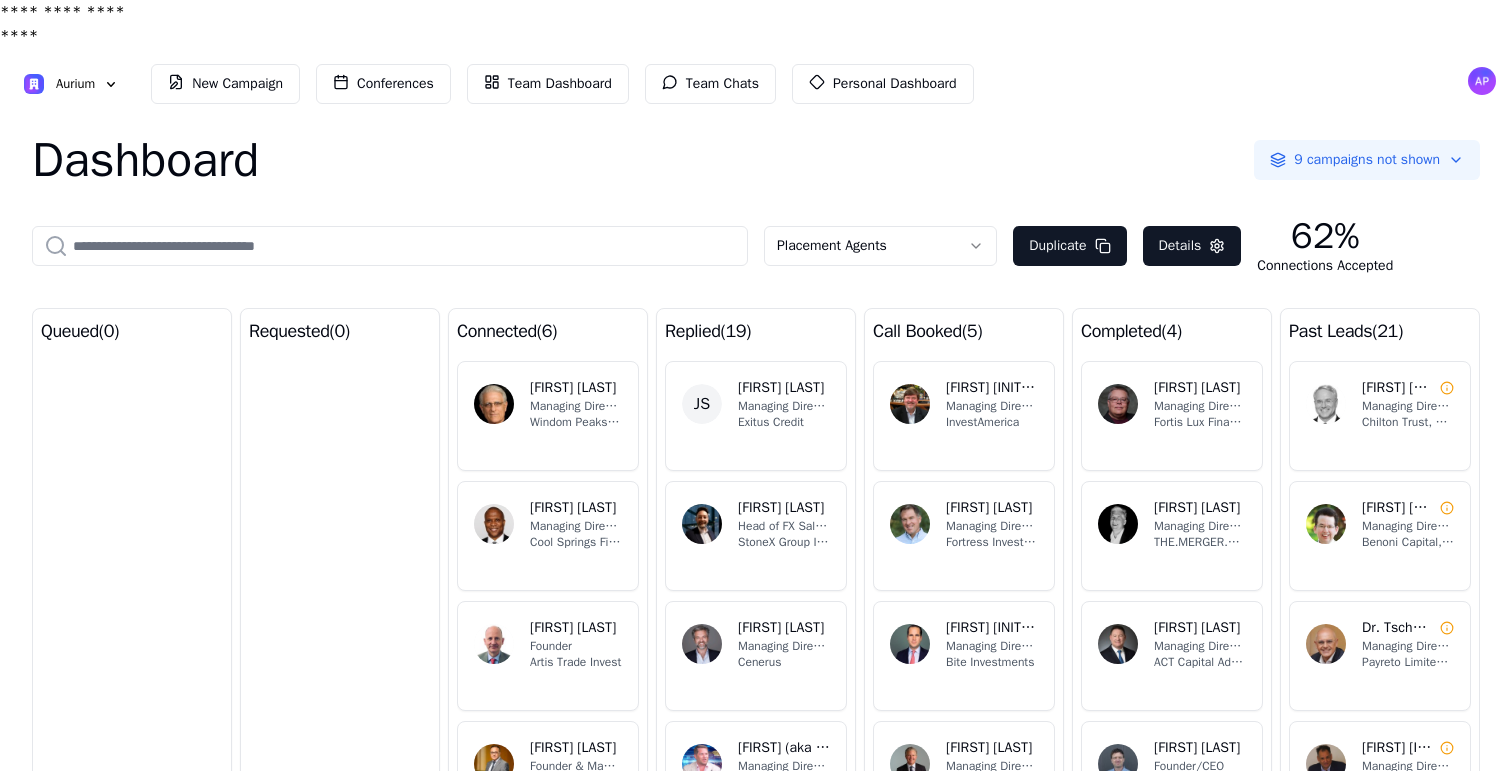 click on "Dashboard 9 campaigns not shown" at bounding box center (756, 160) 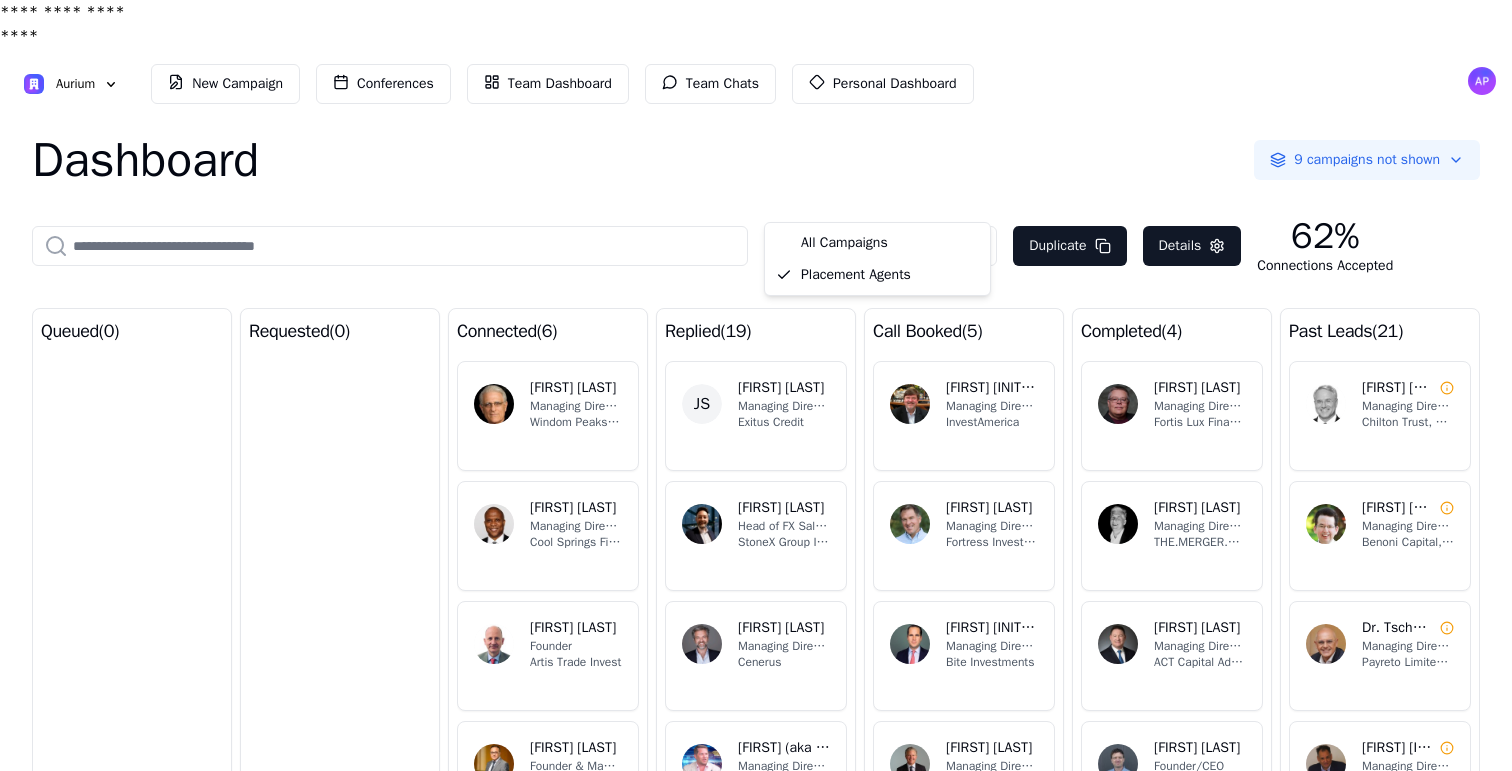 click on "**********" at bounding box center [756, 422] 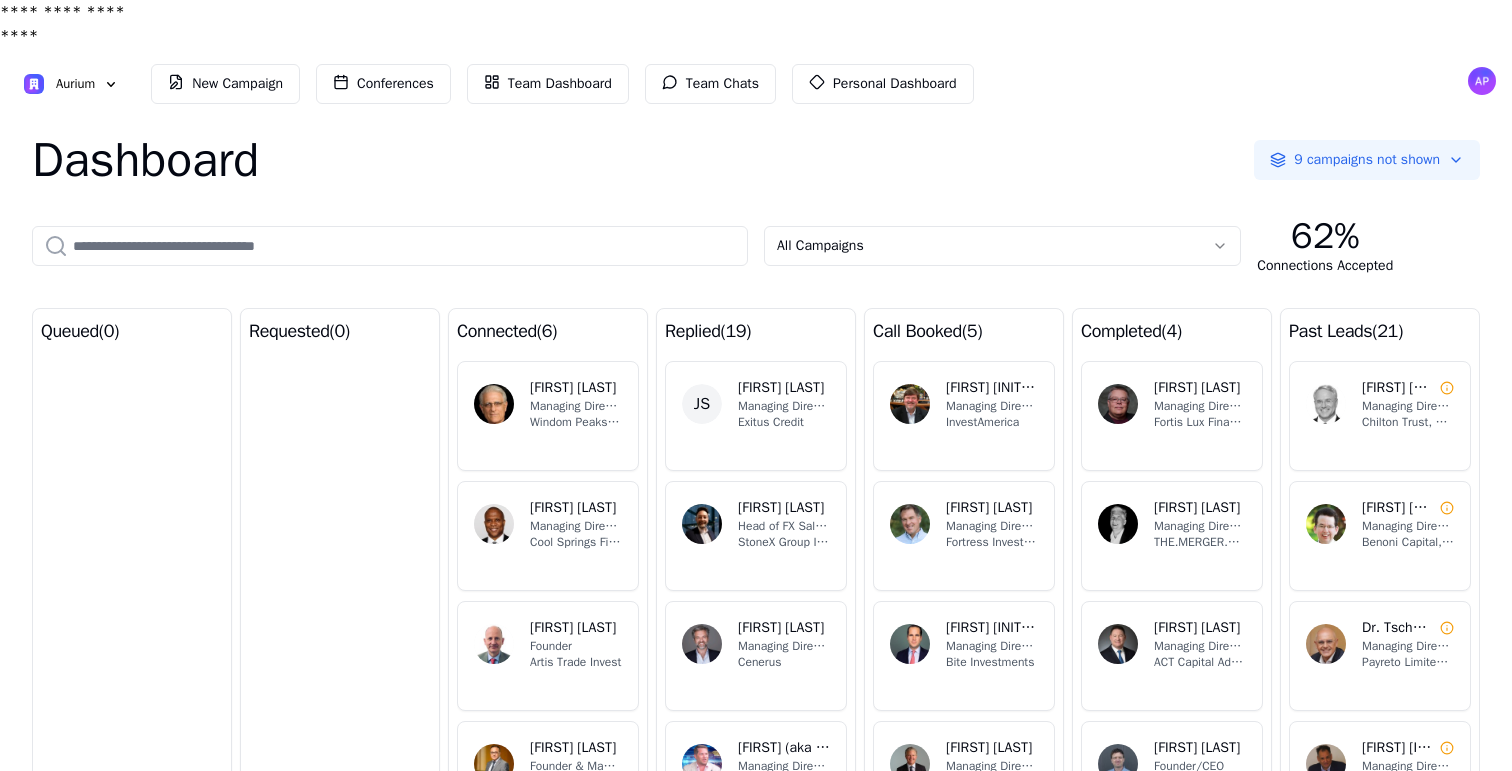 click on "**********" at bounding box center (756, 422) 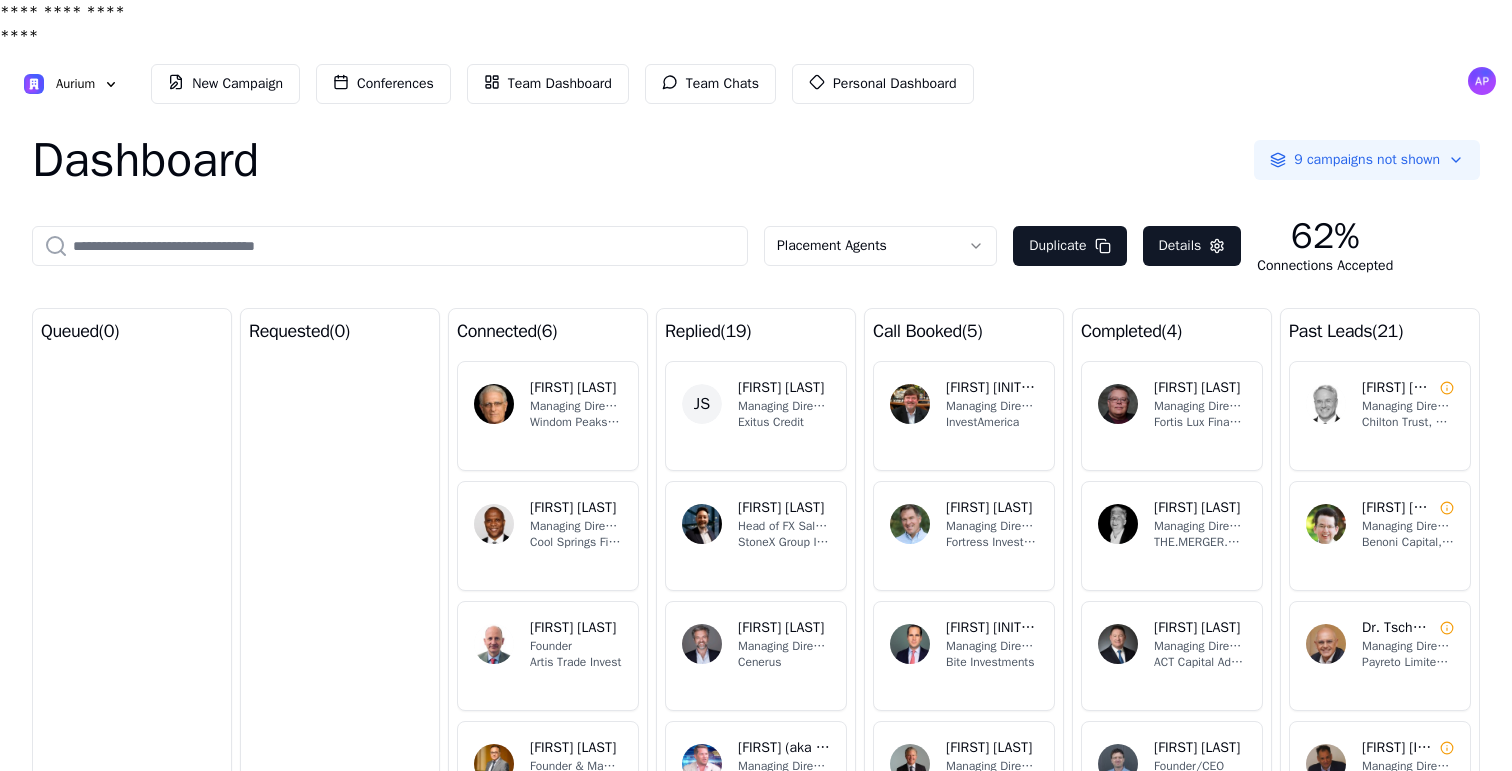 click on "Dashboard 9 campaigns not shown Placement Agents Duplicate Details 62% Connections Accepted queued  ( 0 ) requested  ( 0 ) connected  ( 6 ) RB [FIRST] [LAST] Managing Director [COMPANY] [COMPANY] BW [FIRST] [LAST] Managing Director [COMPANY] AS [FIRST] [LAST] Founder [COMPANY] KJ [FIRST] [LAST] Founder & Managing Director [COMPANY] DD [FIRST] [LAST] Managing Director [COMPANY] NF [FIRST] [LAST] CEO & Managing Director  [COMPANY] replied  ( 19 ) JS [FIRST] [LAST] Managing Director at [COMPANY] [COMPANY] [COMPANY] [FIRST] [LAST] Head of FX Sales - [COMPANY] [COMPANY] [COMPANY] SR [FIRST] [LAST] Managing Director [COMPANY] FG [FIRST] (aka Florzinho) [LAST] Managing Director, Founder, Precious Metals & Cryptocurrencies Expert, Analyst, Investor, Trader [COMPANY] SM [FIRST] [LAST] Managing Director [COMPANY] GK [FIRST] [LAST] Executive Director [COMPANY] by [COMPANY] call booked  ( 5 ) GK [FIRST] [INITIAL]. Managing Director [COMPANY] [INITIALS] [INITIALS] [INITIALS] [INITIALS] 4" at bounding box center (756, 469) 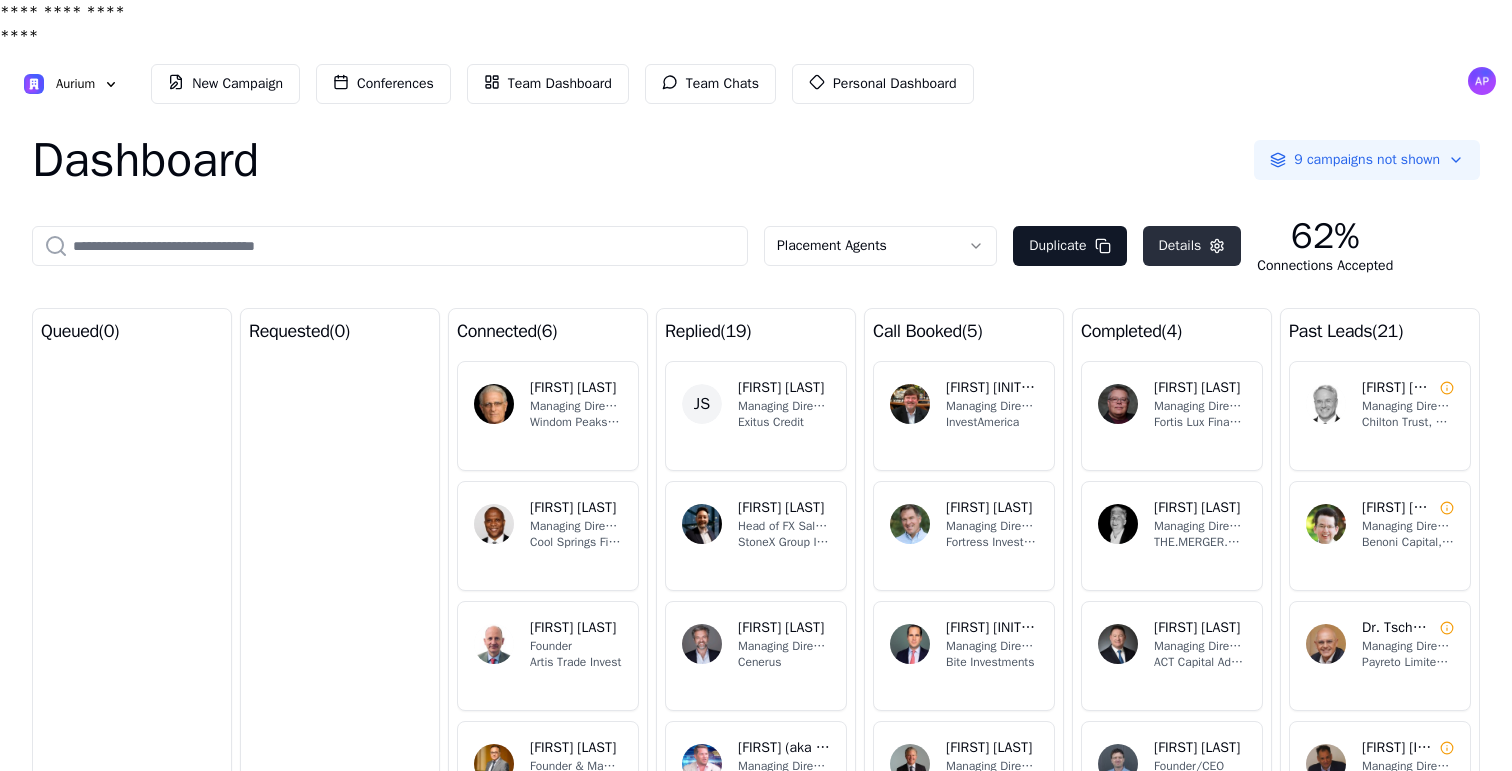 click on "Details" at bounding box center [1192, 246] 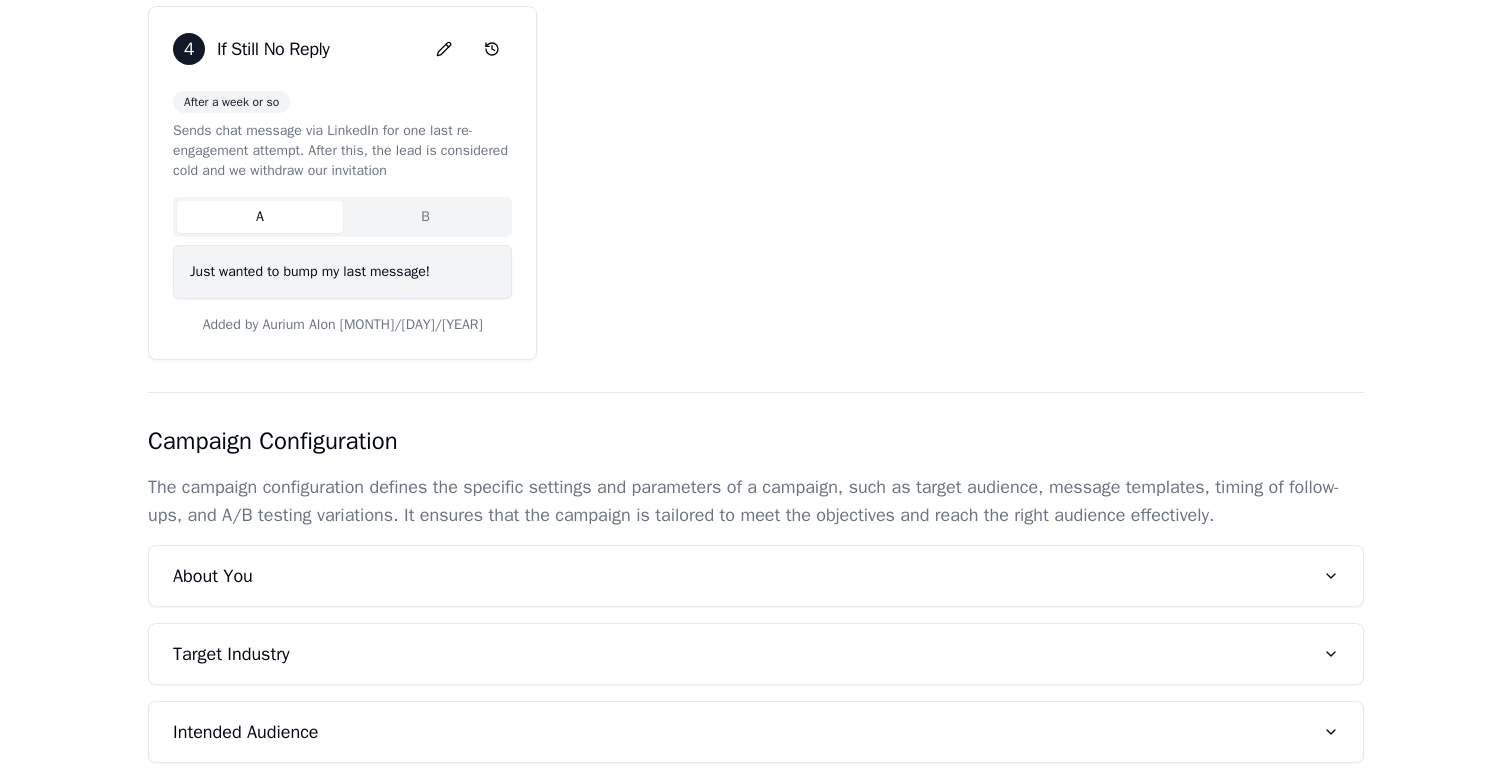 scroll, scrollTop: 845, scrollLeft: 0, axis: vertical 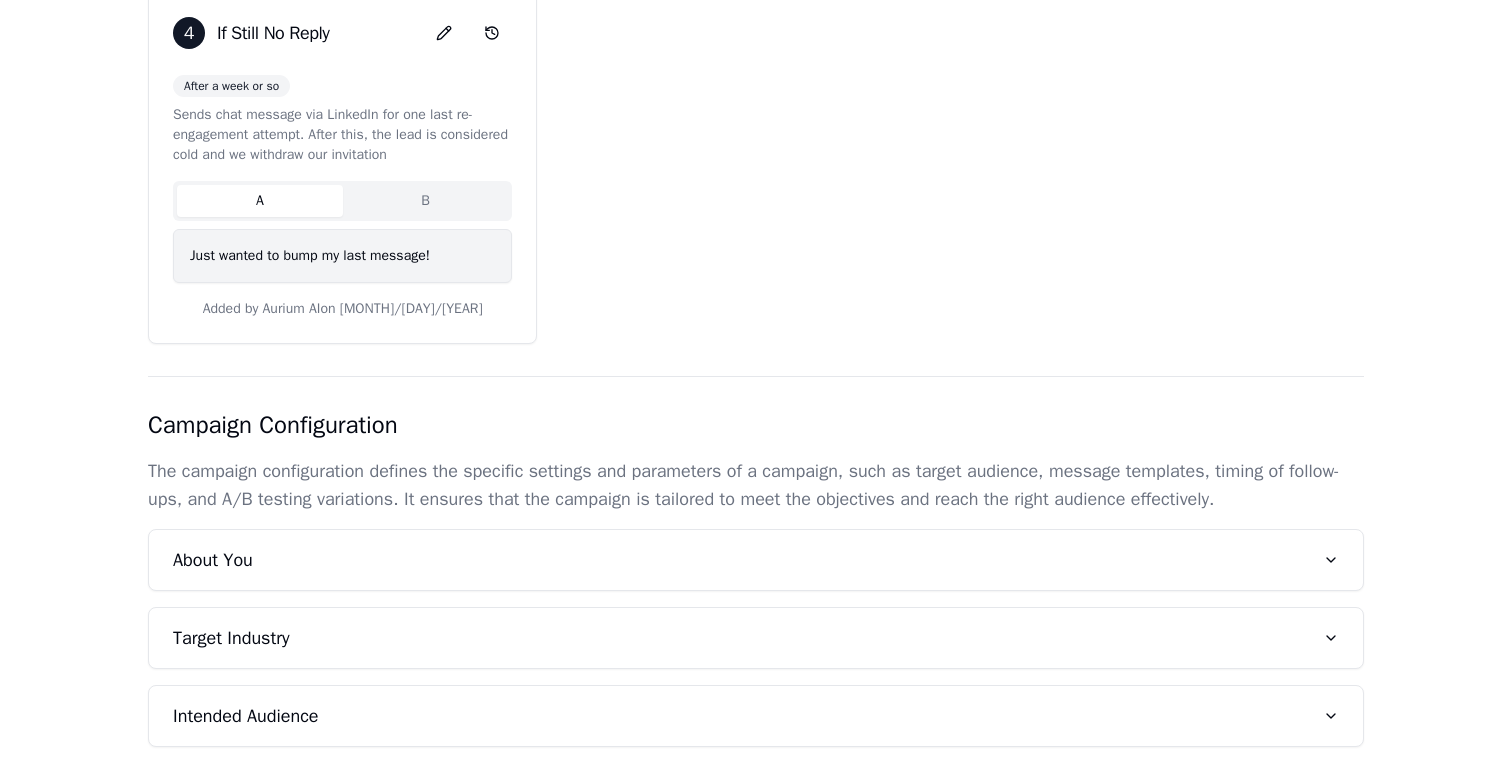 click on "About You" at bounding box center [756, 560] 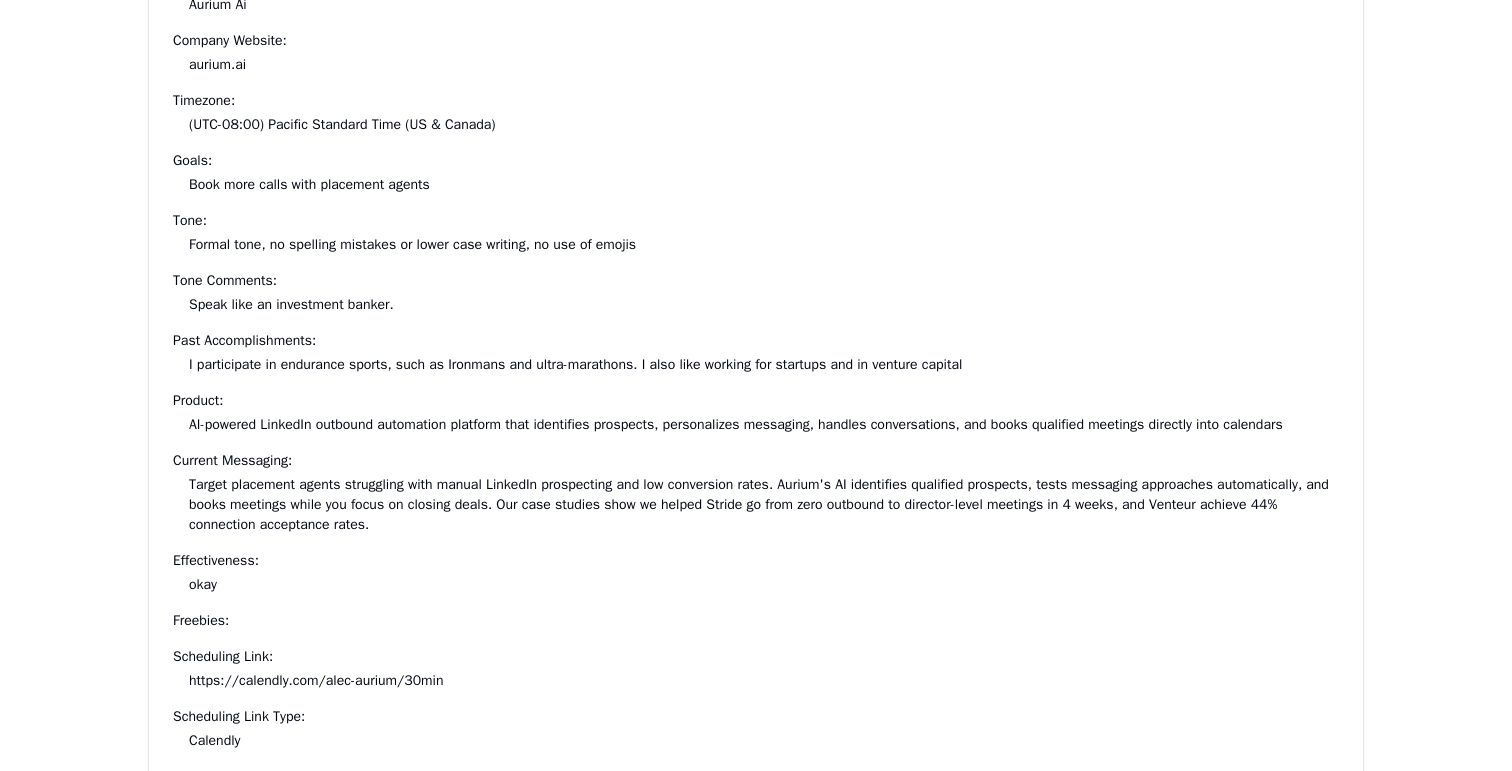 scroll, scrollTop: 1467, scrollLeft: 0, axis: vertical 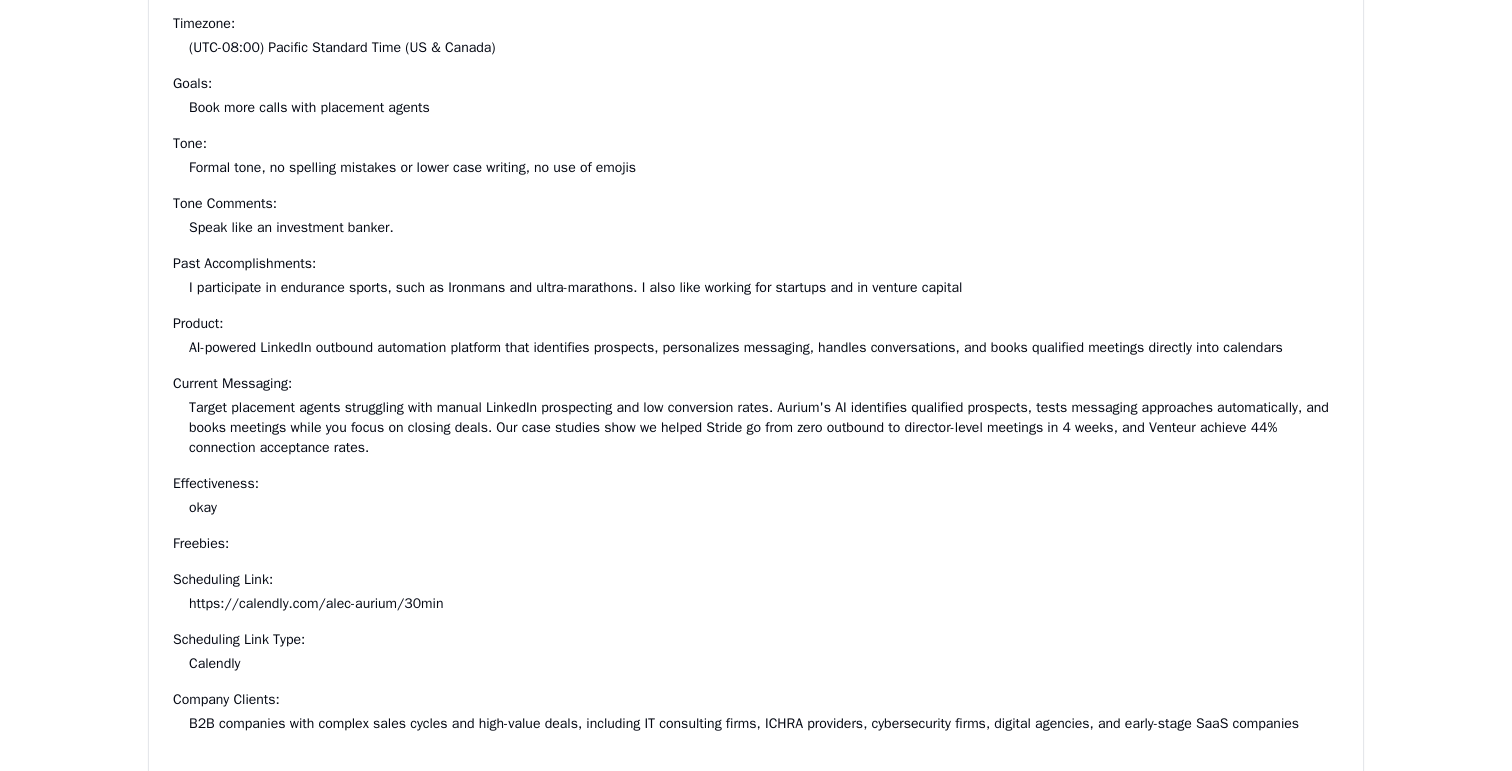 click on "Speak like an investment banker." at bounding box center (291, 227) 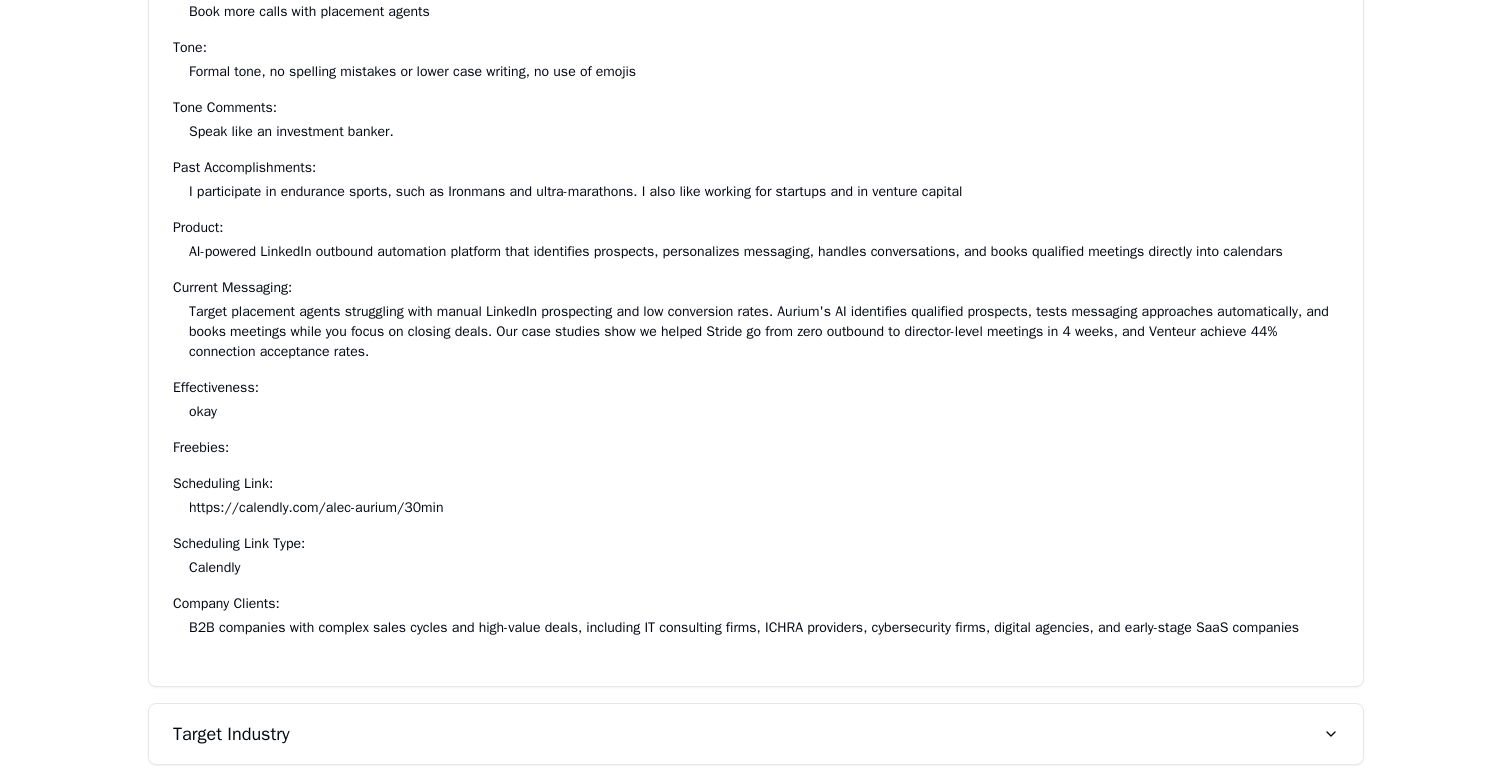 scroll, scrollTop: 1641, scrollLeft: 0, axis: vertical 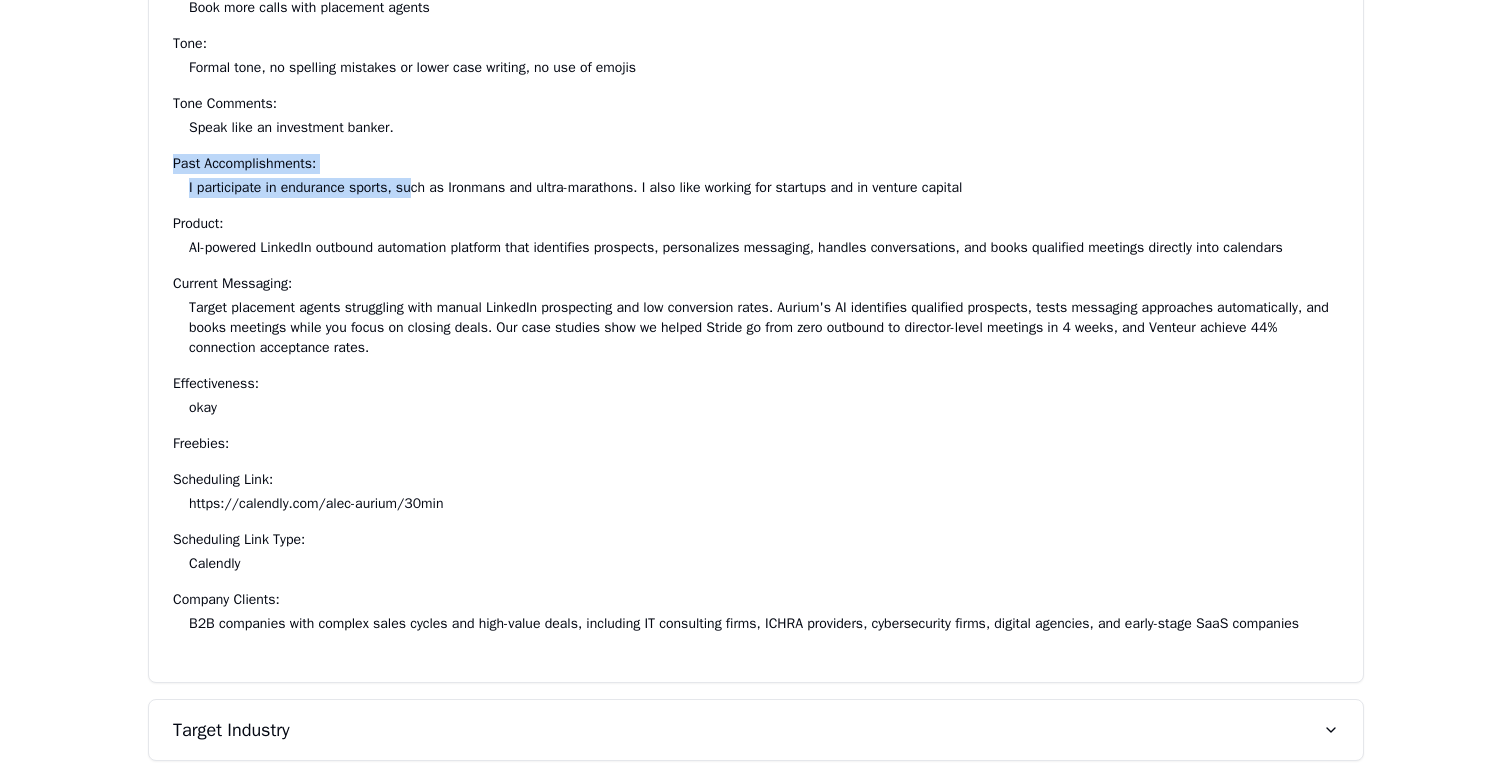 drag, startPoint x: 172, startPoint y: 153, endPoint x: 421, endPoint y: 188, distance: 251.44781 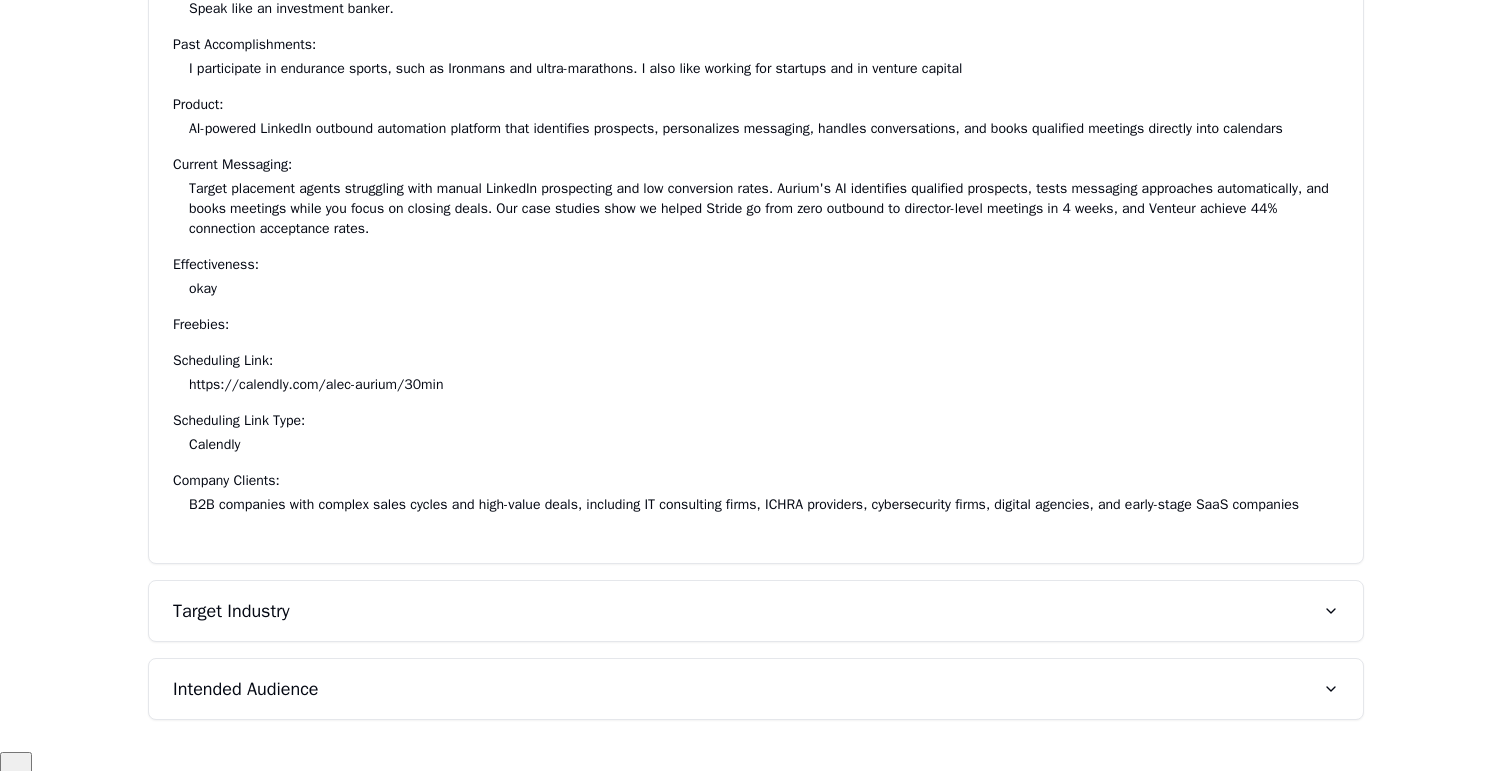 scroll, scrollTop: 1773, scrollLeft: 0, axis: vertical 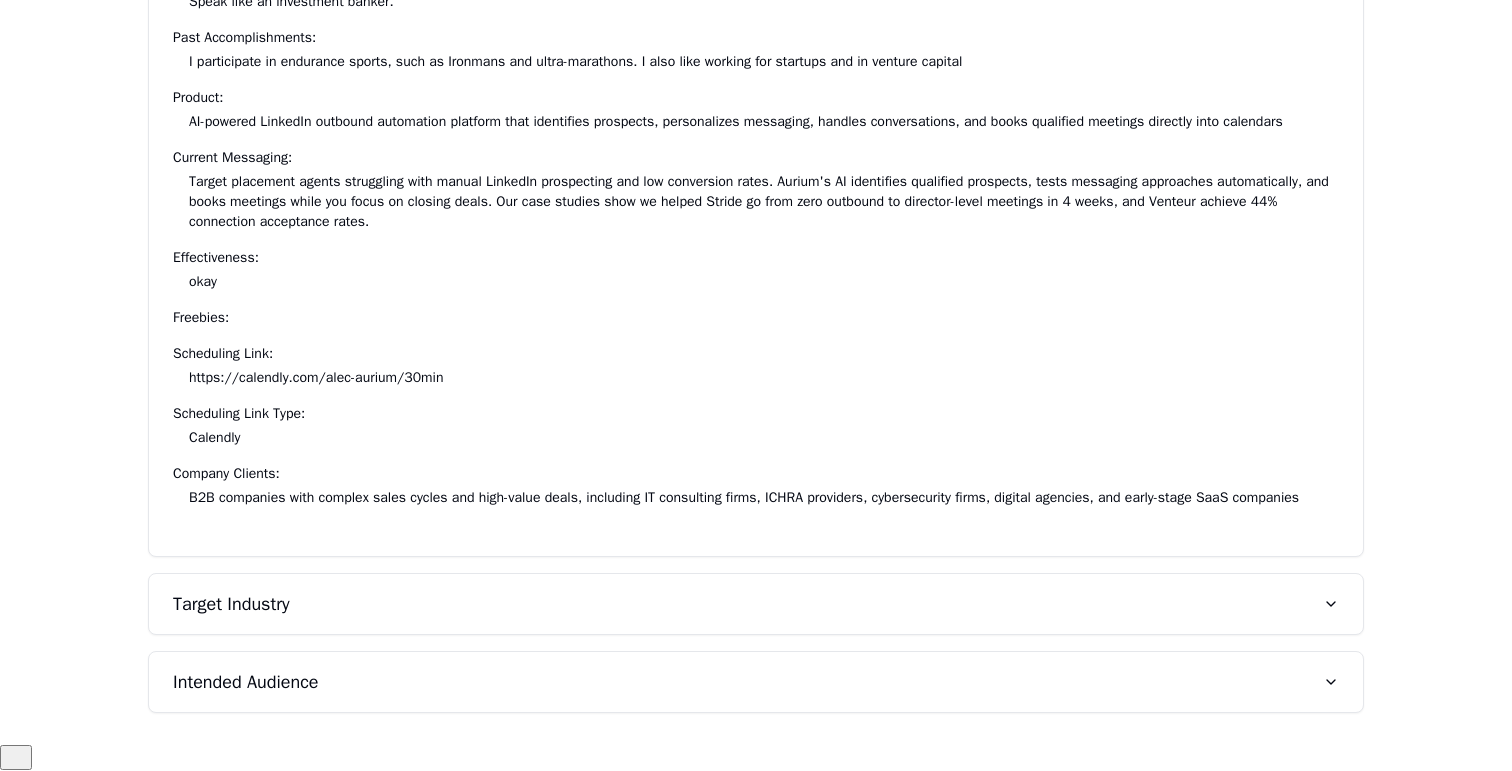 click on "Target Industry" at bounding box center (756, 604) 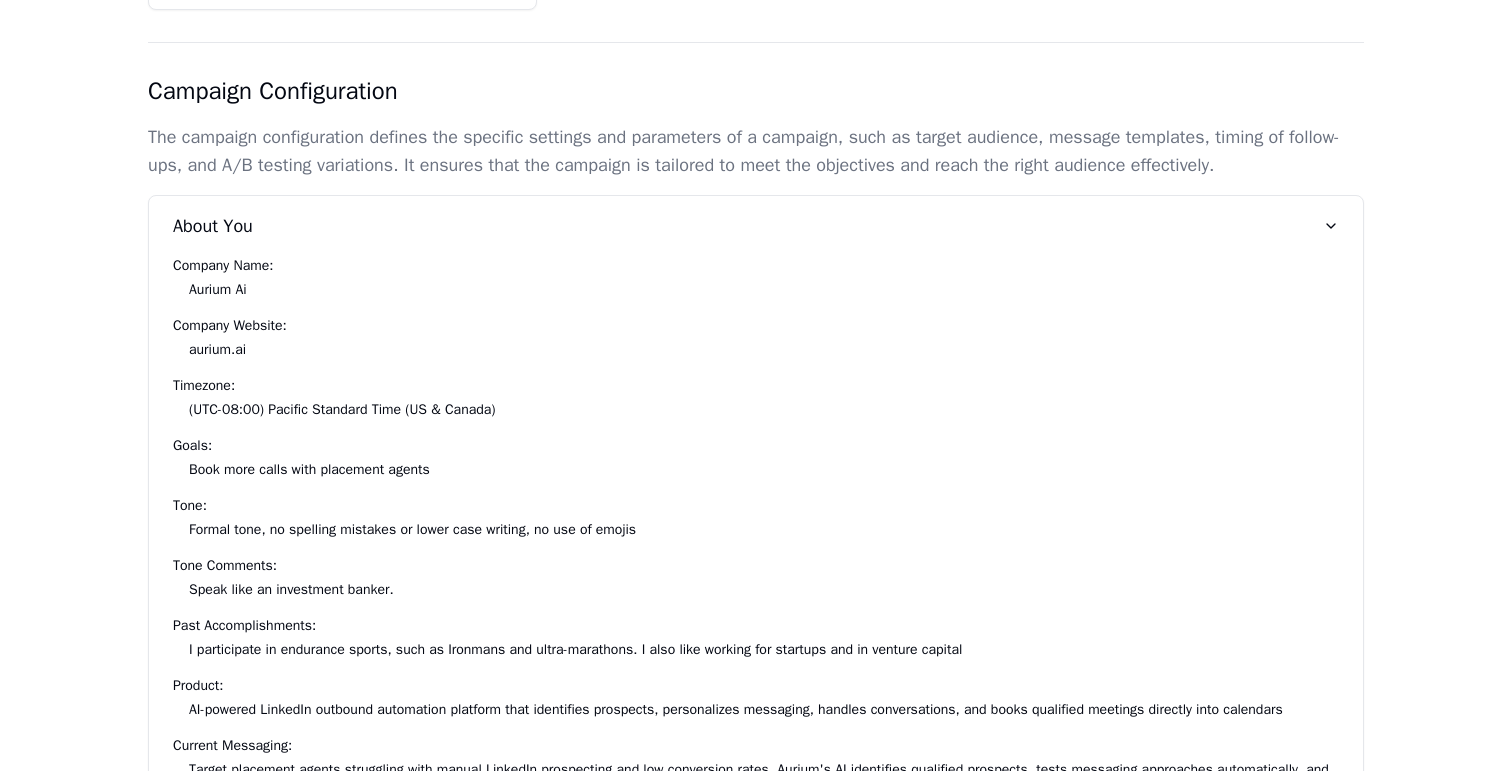 scroll, scrollTop: 1163, scrollLeft: 0, axis: vertical 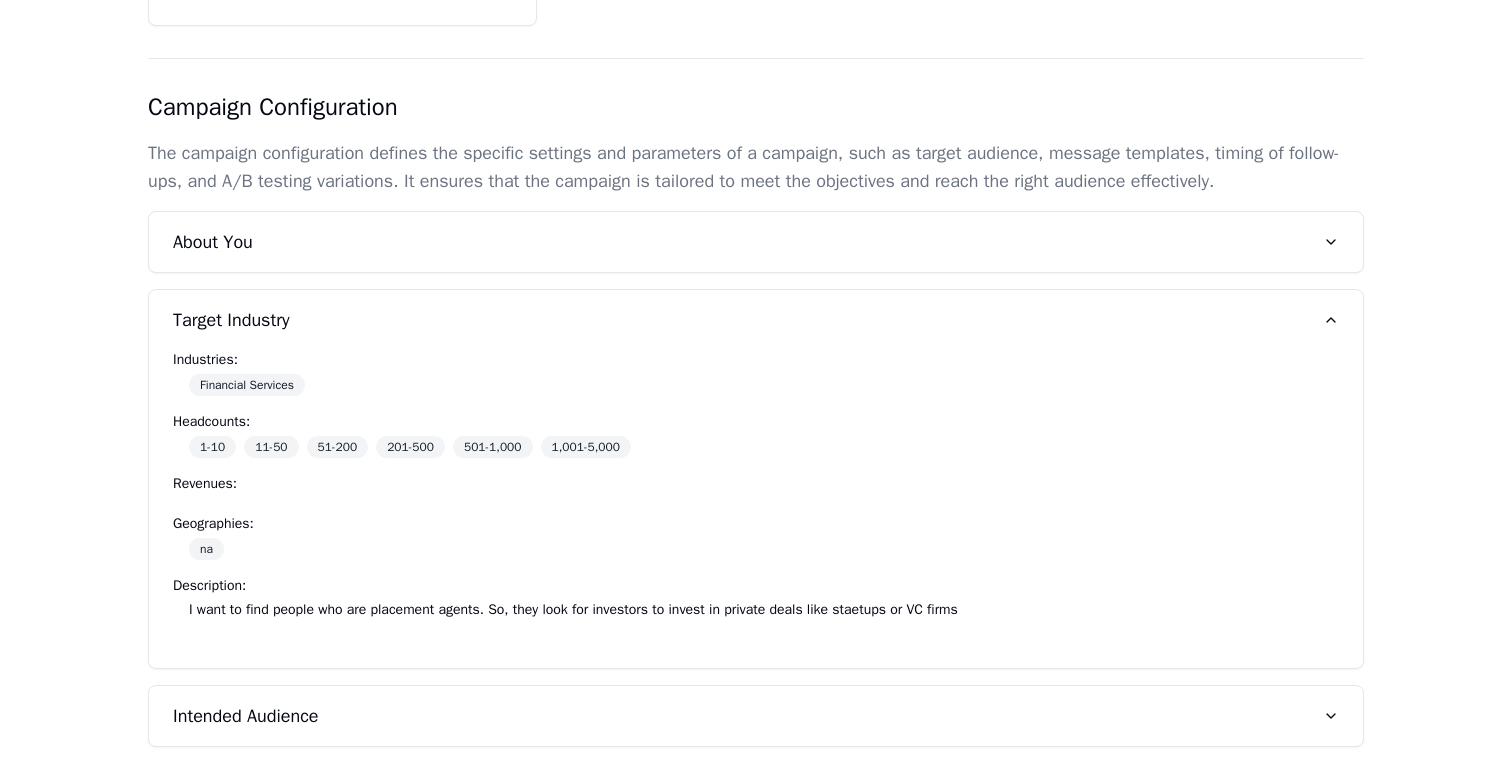 click on "I want to find people who are placement agents. So, they look for investors to invest in private deals like staetups or VC firms" at bounding box center [573, 609] 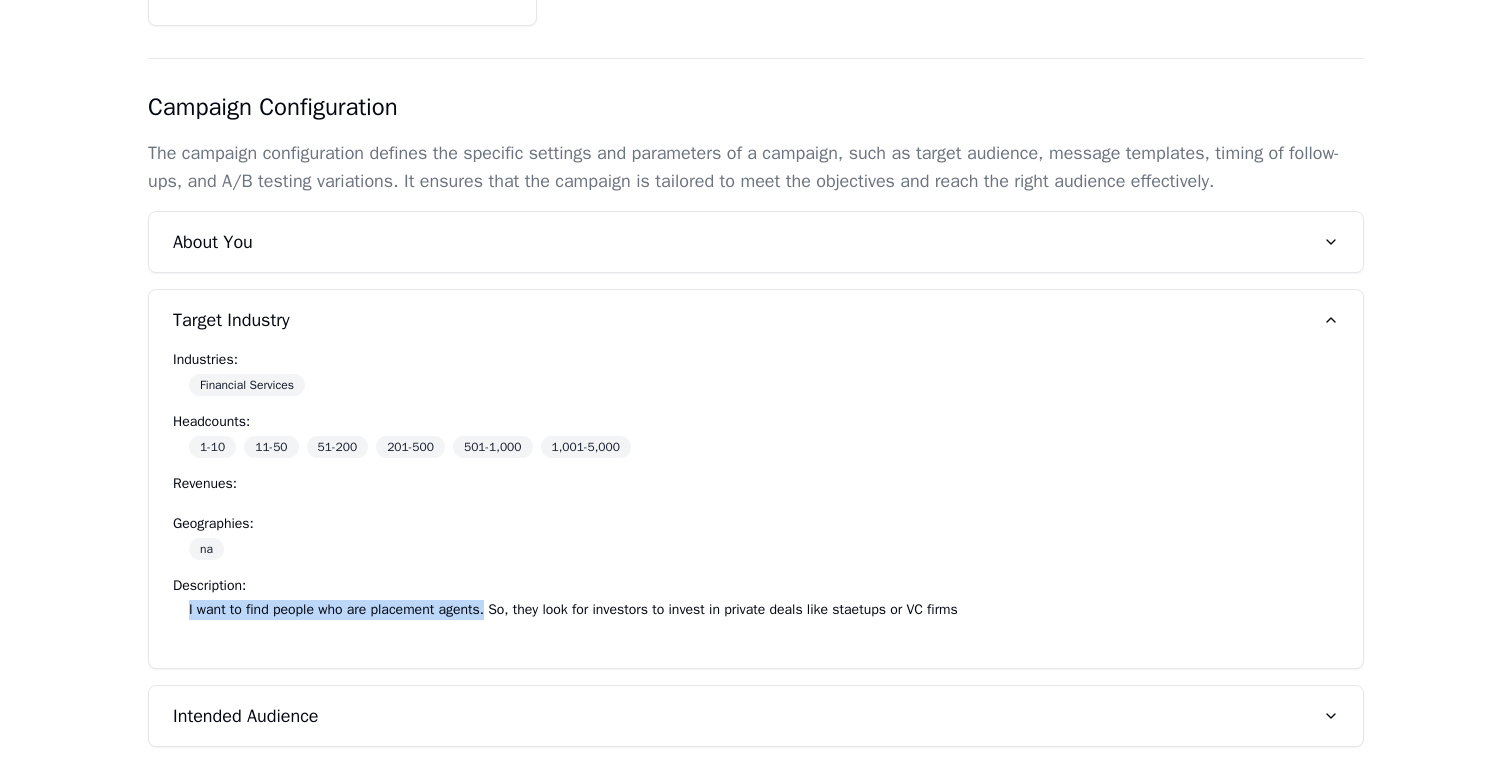 drag, startPoint x: 188, startPoint y: 606, endPoint x: 492, endPoint y: 606, distance: 304 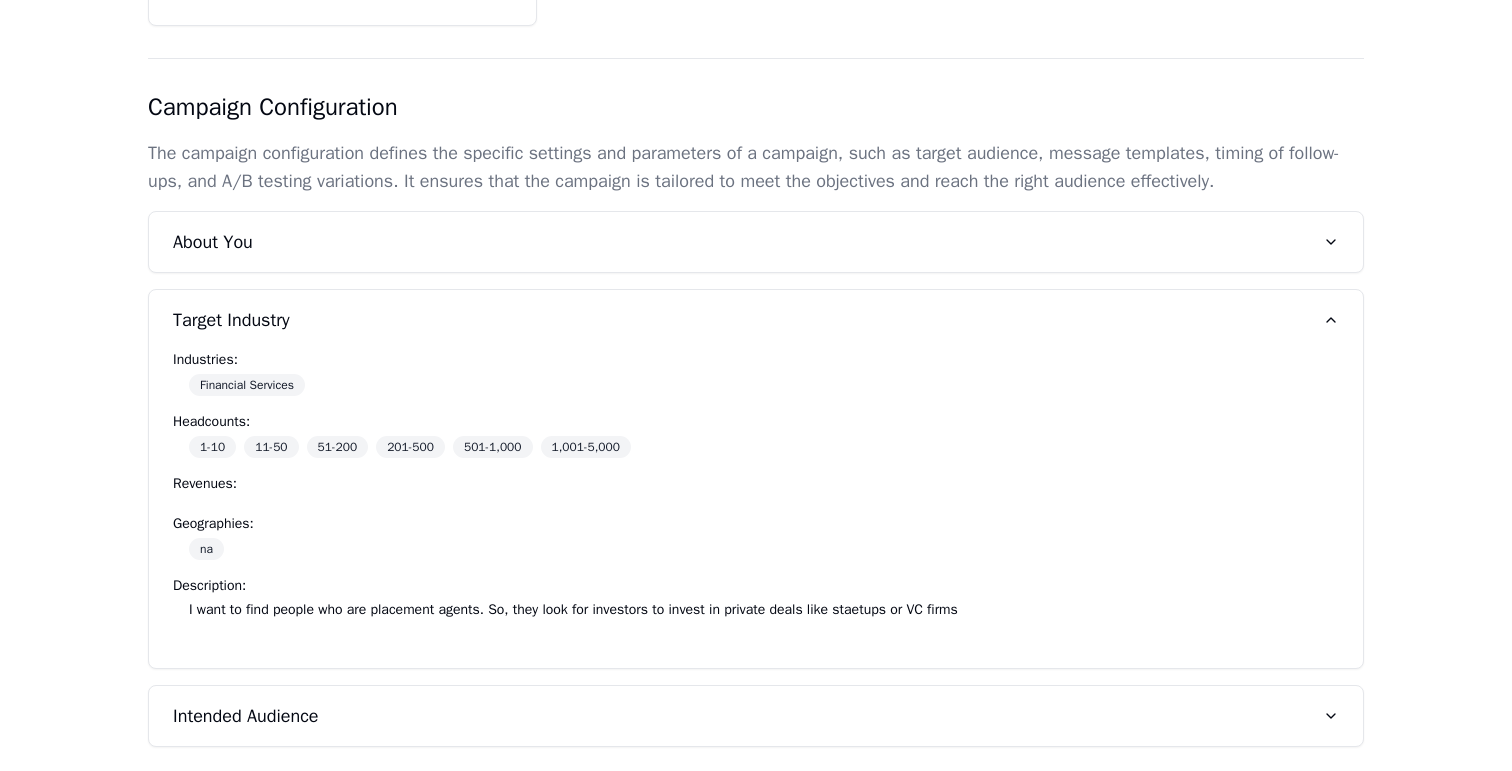 click on "Intended Audience" at bounding box center [246, 716] 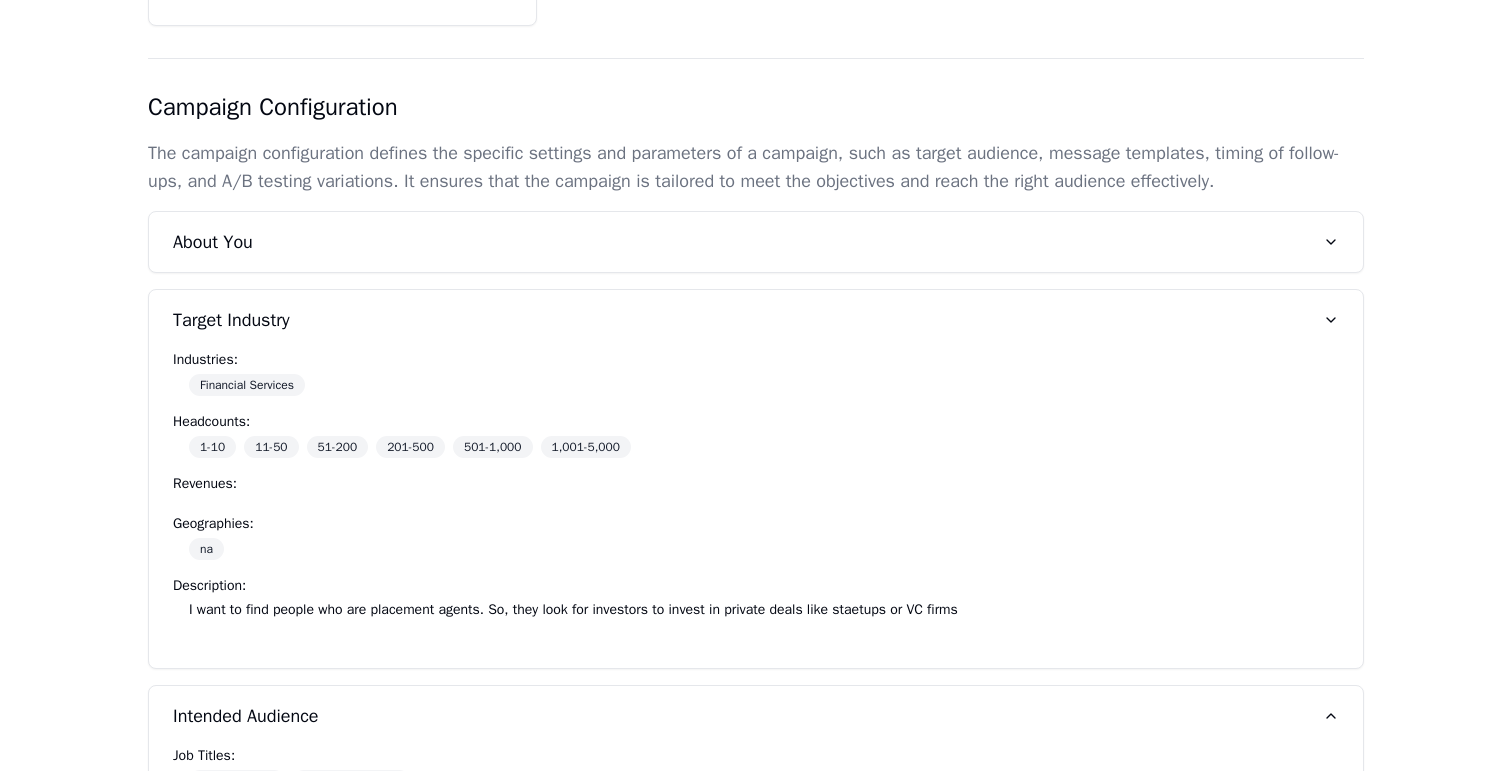 scroll, scrollTop: 1159, scrollLeft: 0, axis: vertical 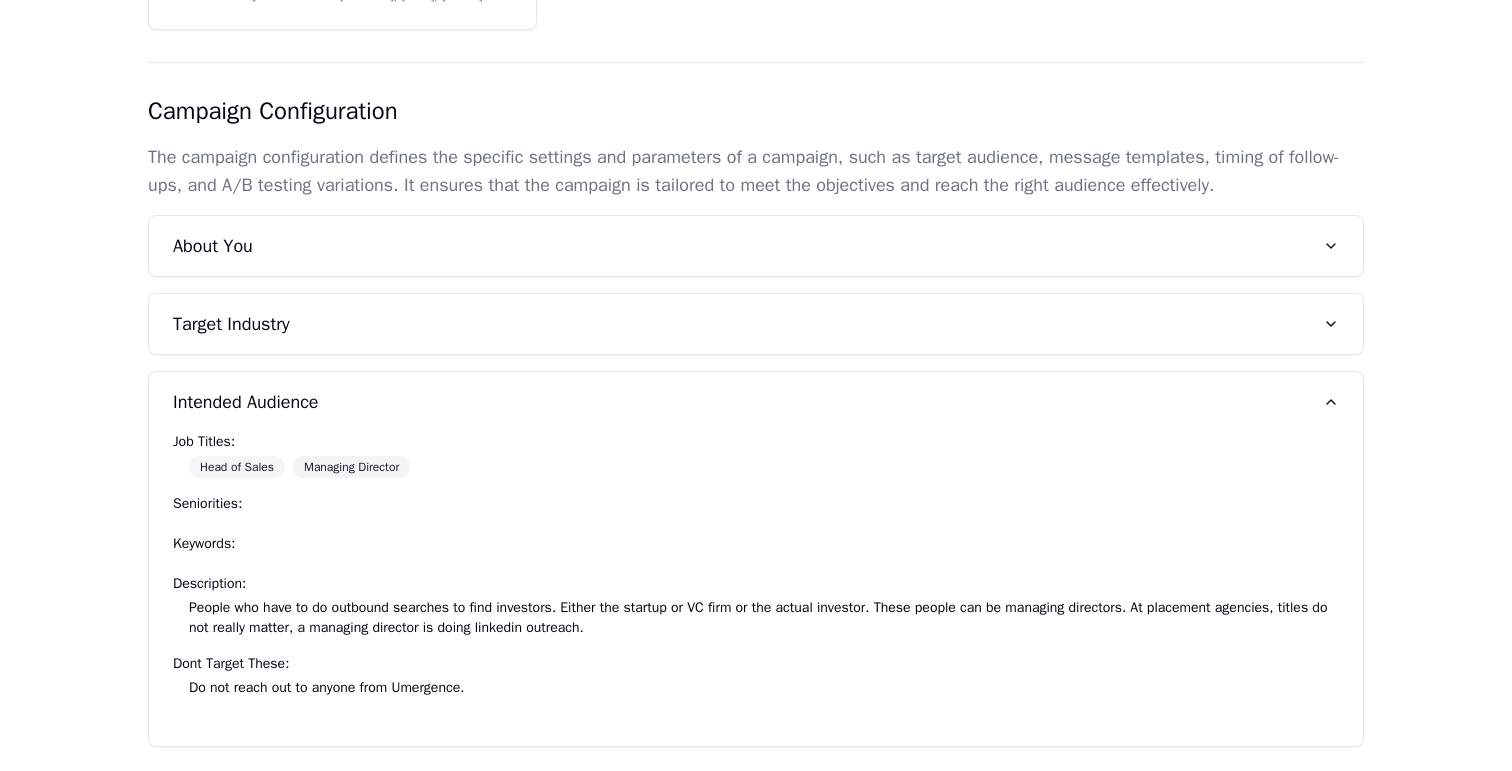 click on "Head of Sales" at bounding box center [237, 467] 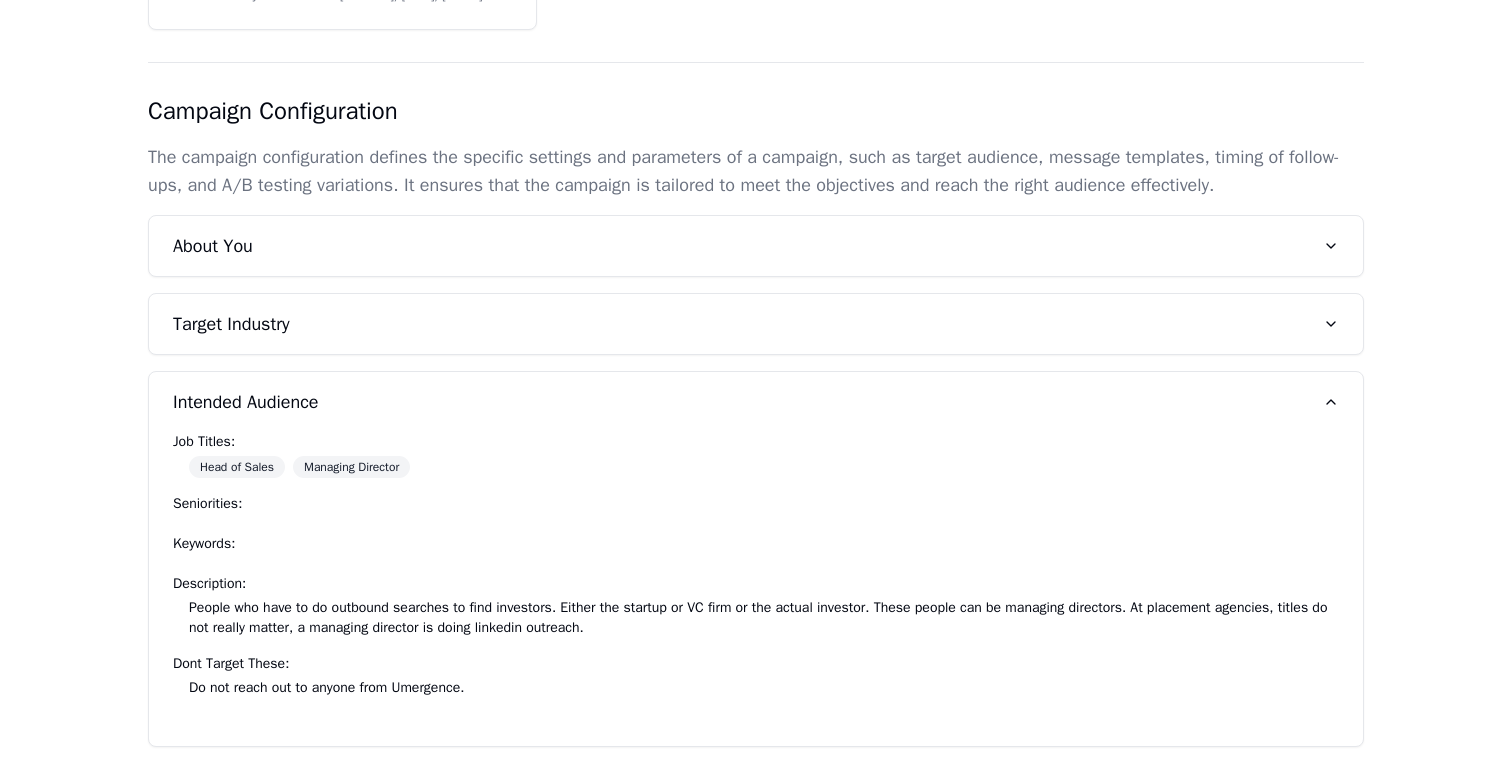 click on "Do not reach out to anyone from Umergence." at bounding box center (756, 688) 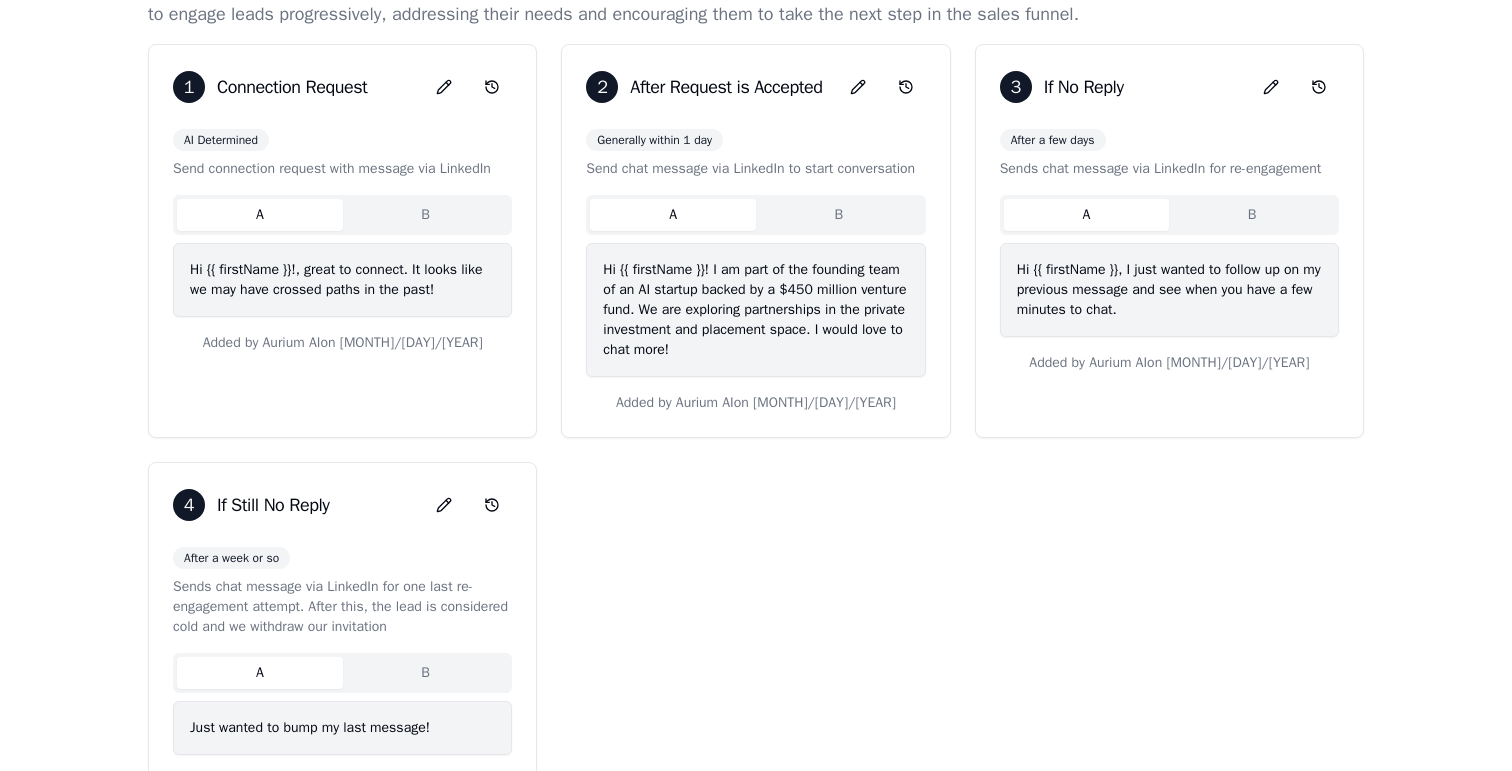 scroll, scrollTop: 317, scrollLeft: 0, axis: vertical 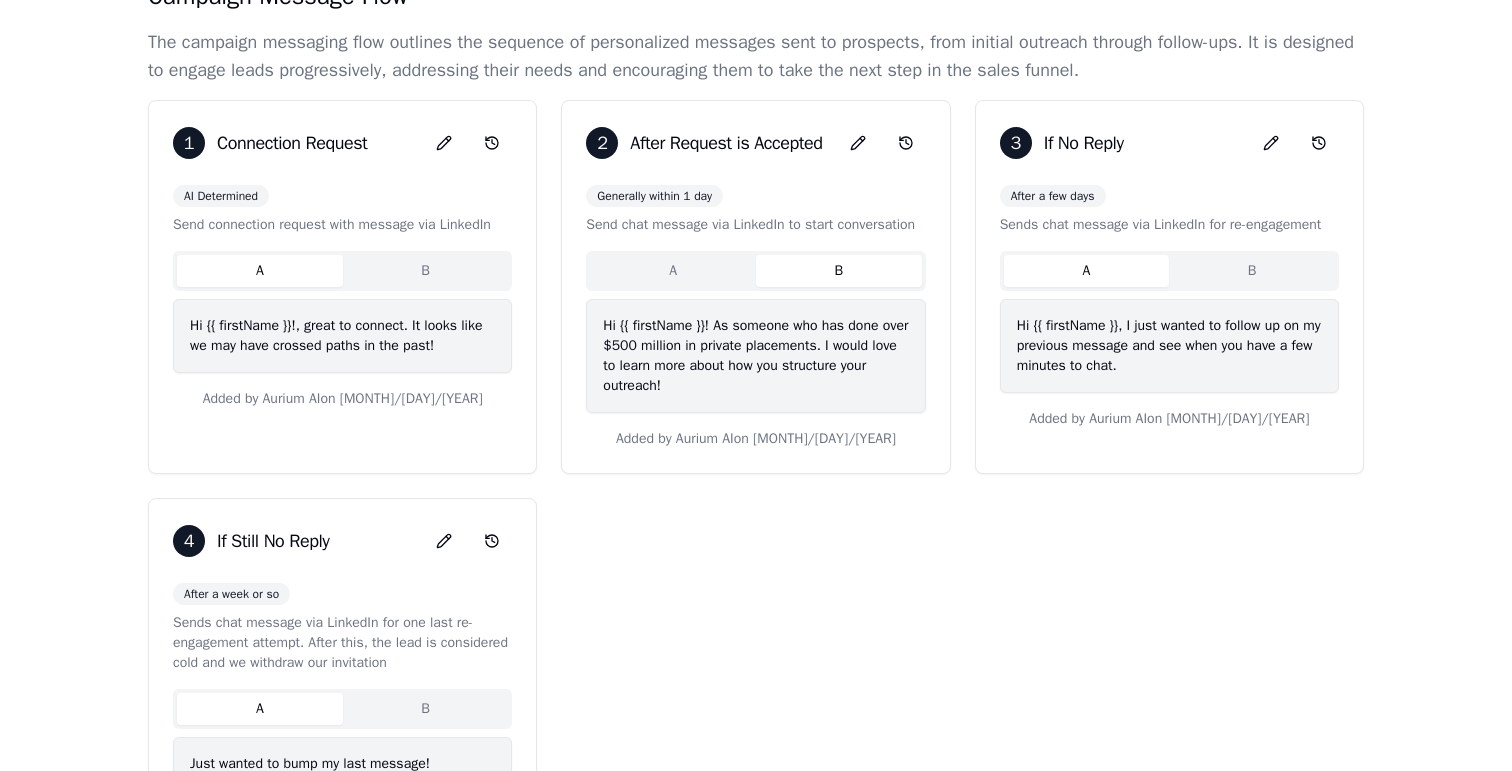 click on "B" at bounding box center [839, 271] 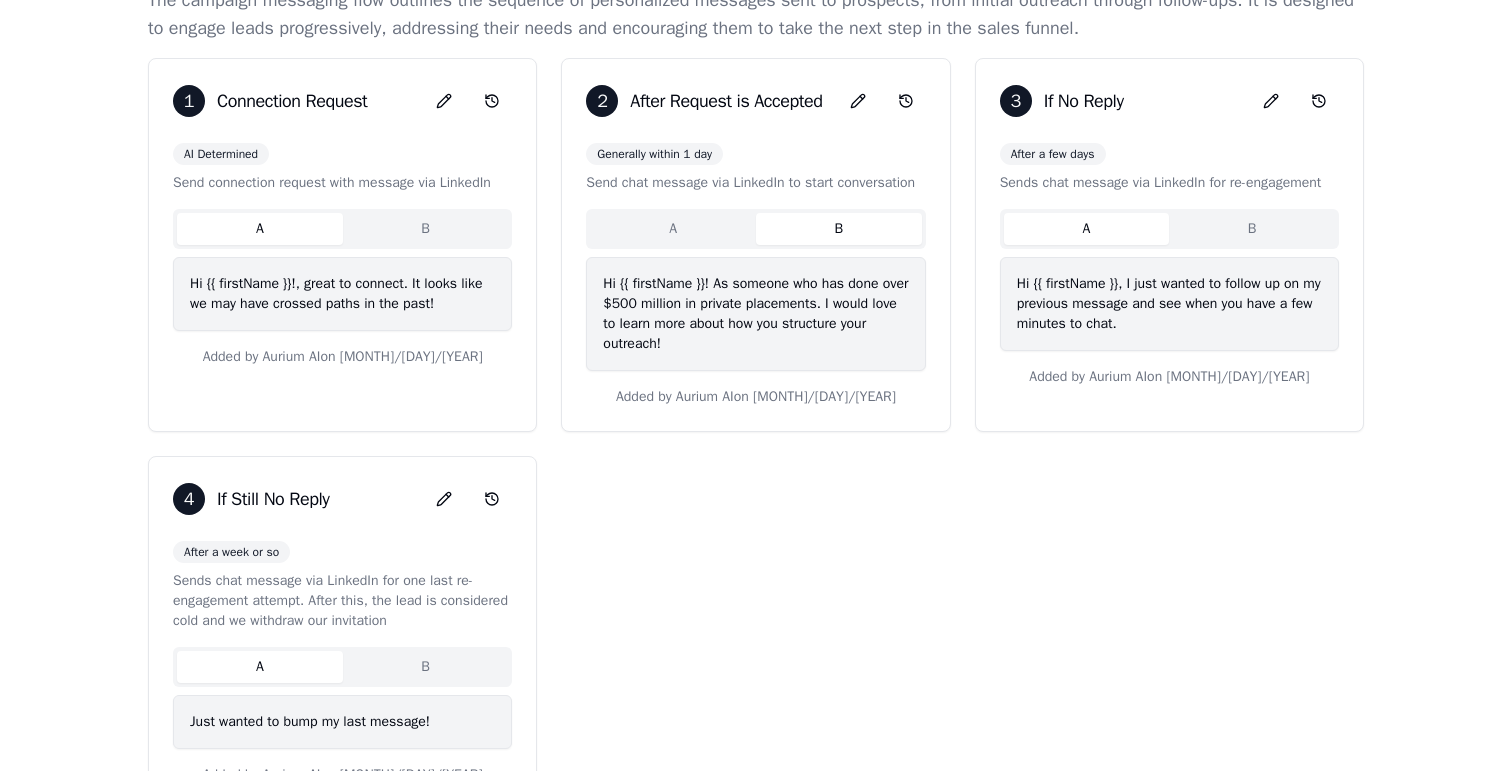 scroll, scrollTop: 361, scrollLeft: 0, axis: vertical 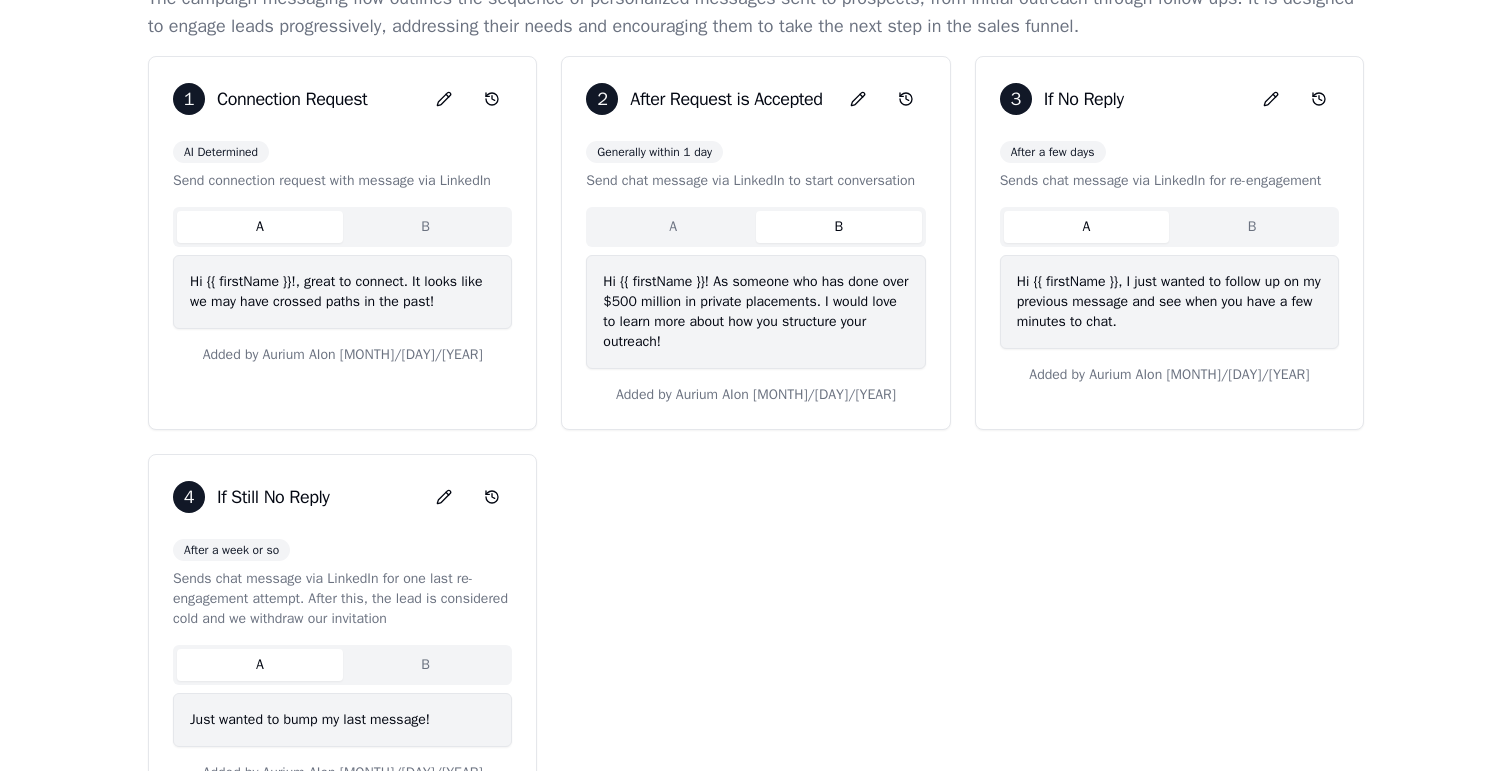 click on "A B" at bounding box center (342, 227) 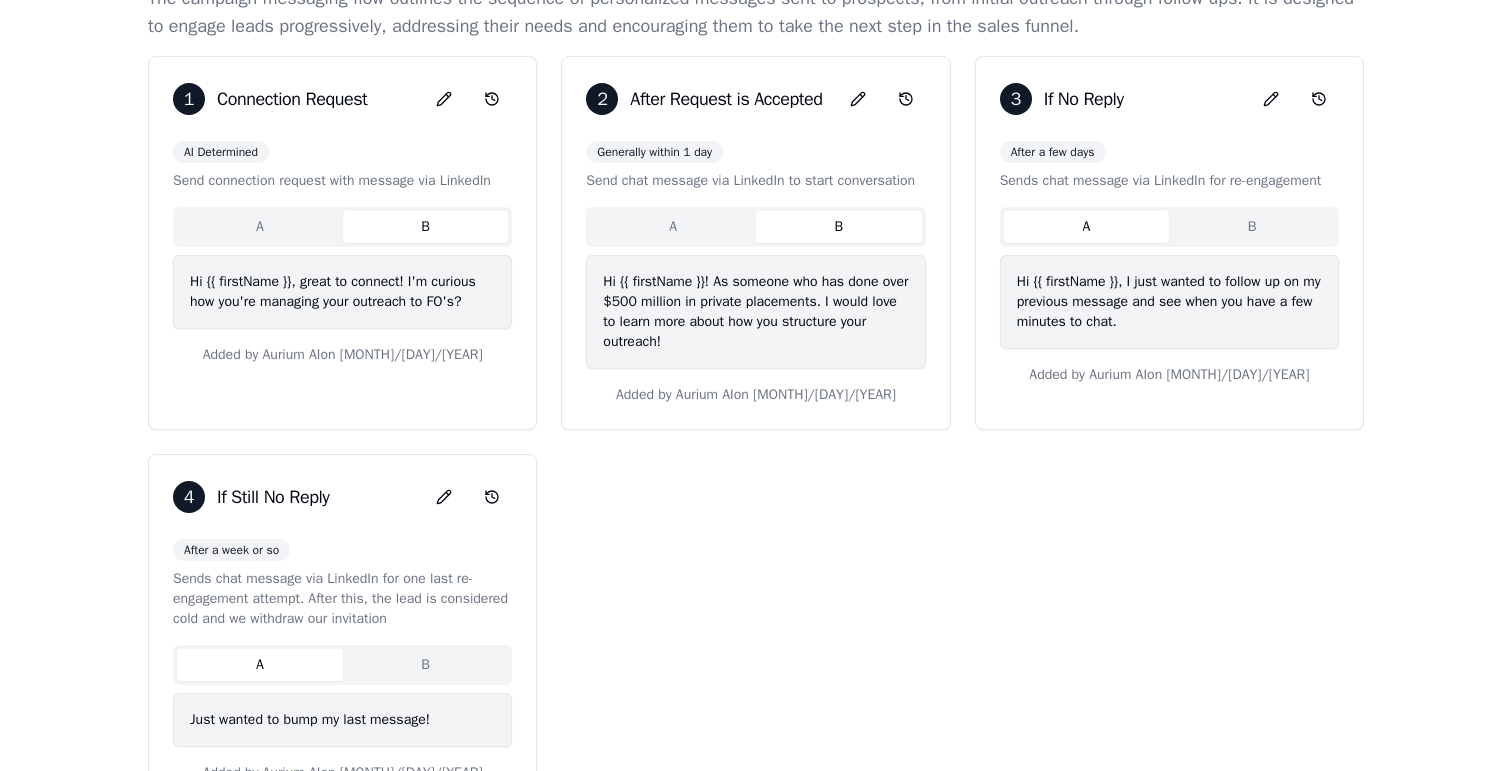 click on "B" at bounding box center [426, 227] 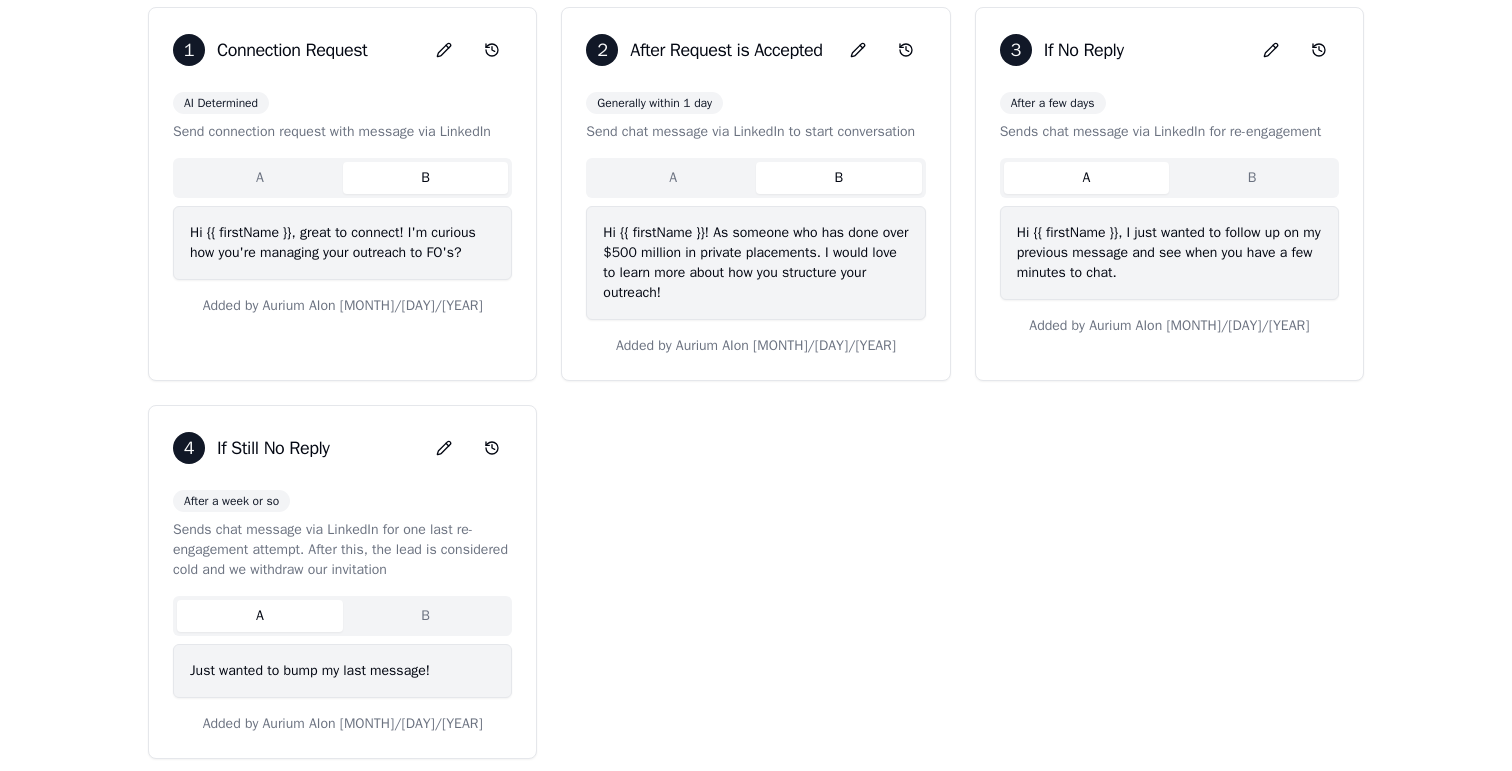 scroll, scrollTop: 407, scrollLeft: 0, axis: vertical 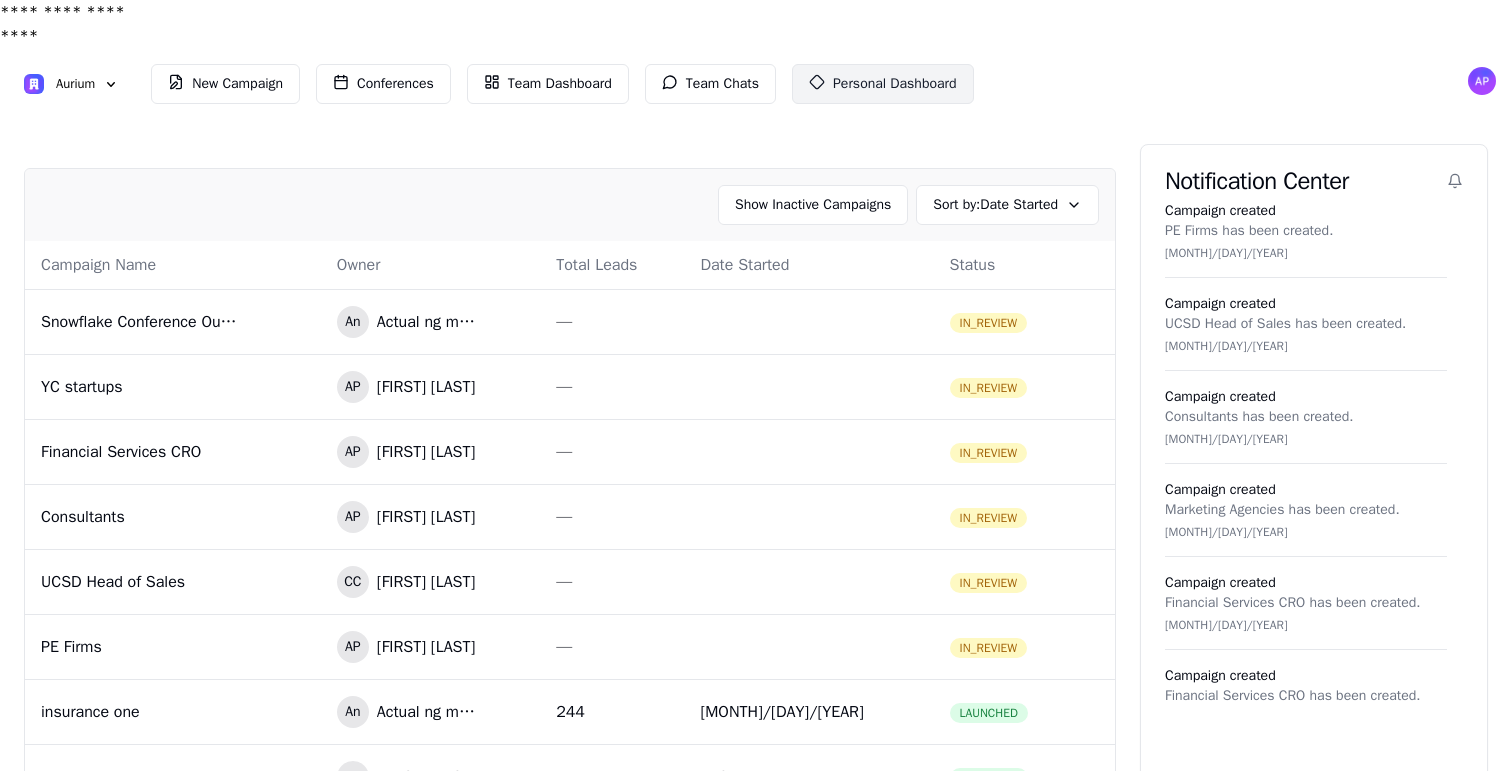 click on "Personal Dashboard" at bounding box center (883, 84) 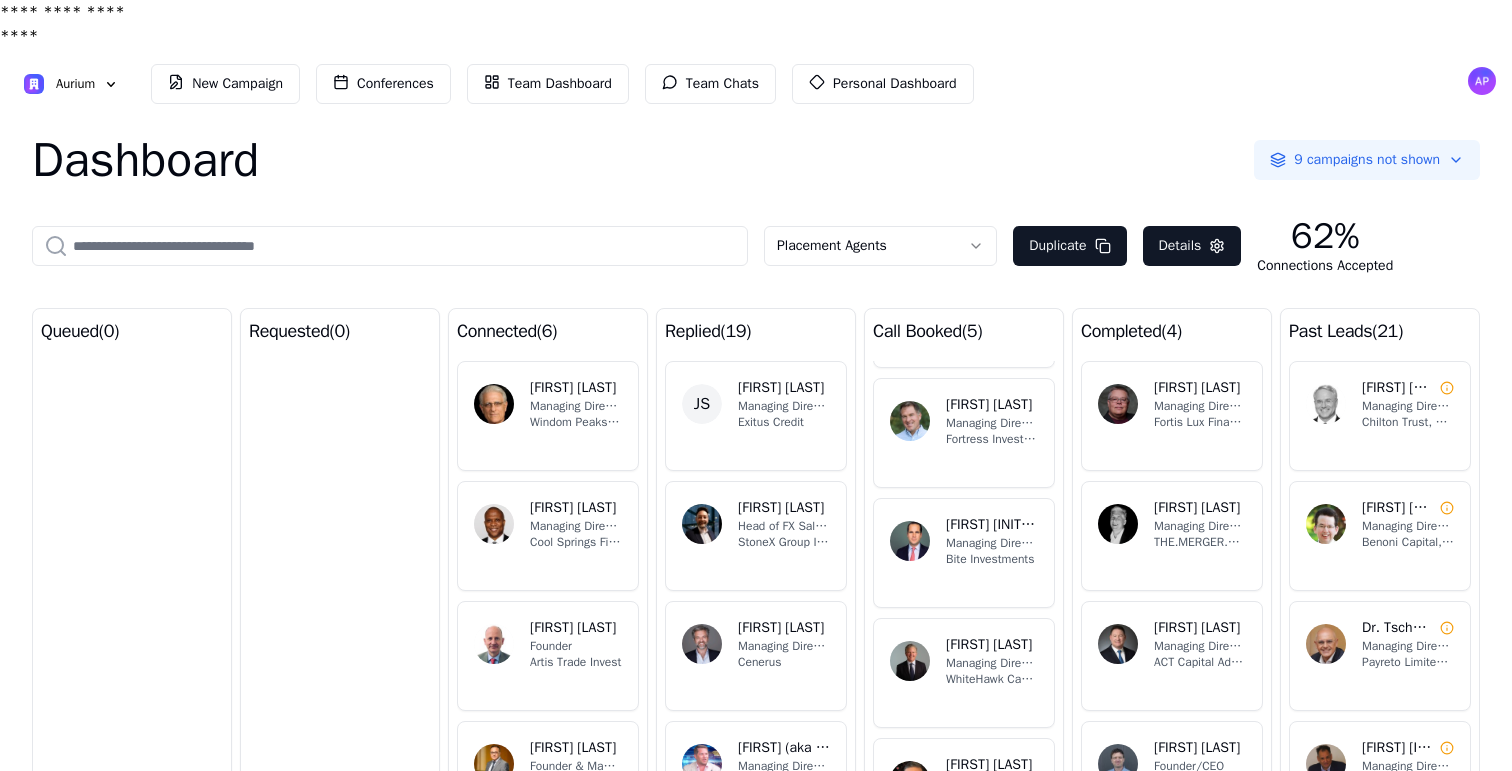 scroll, scrollTop: 111, scrollLeft: 0, axis: vertical 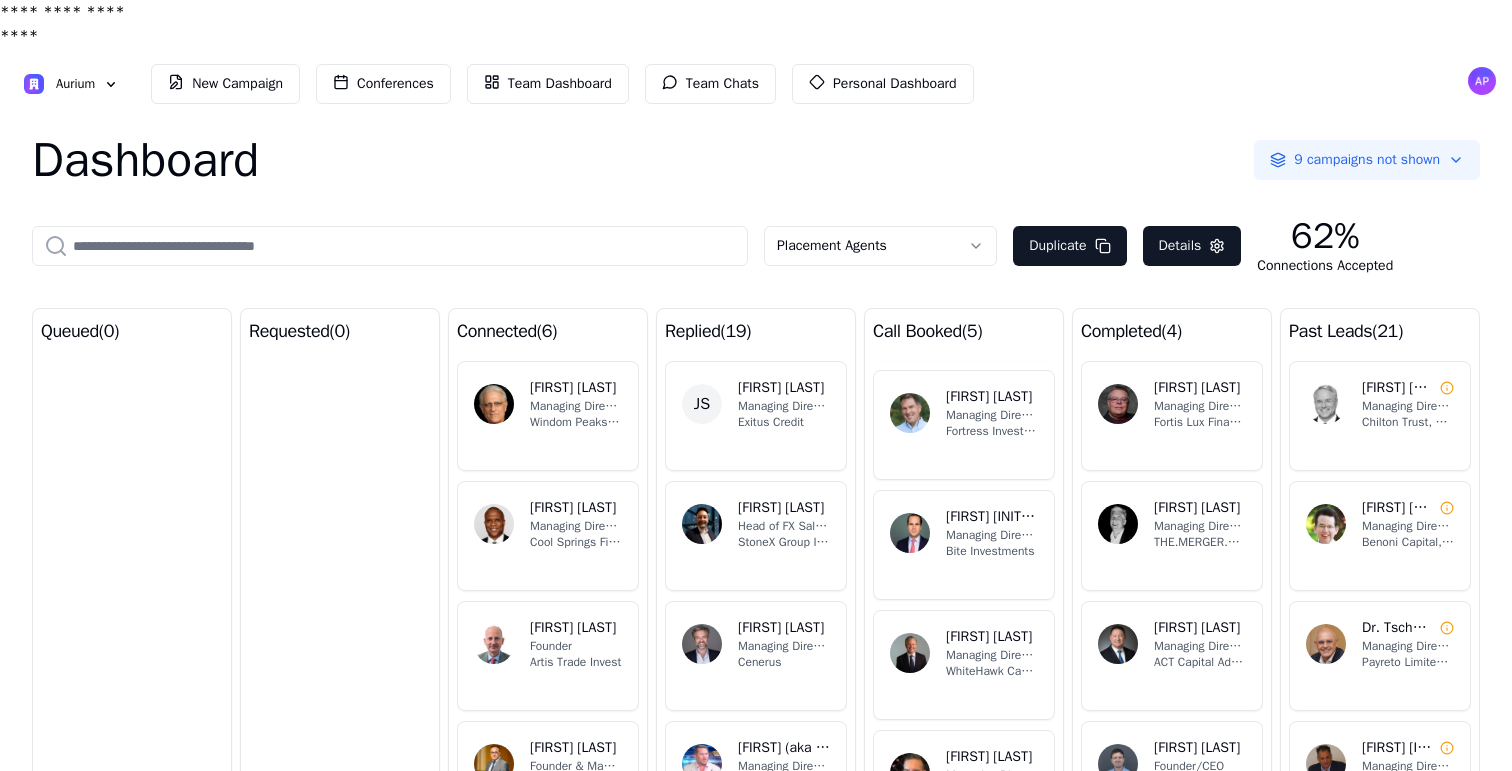 click on "[FIRST] [LAST]" at bounding box center [1197, 748] 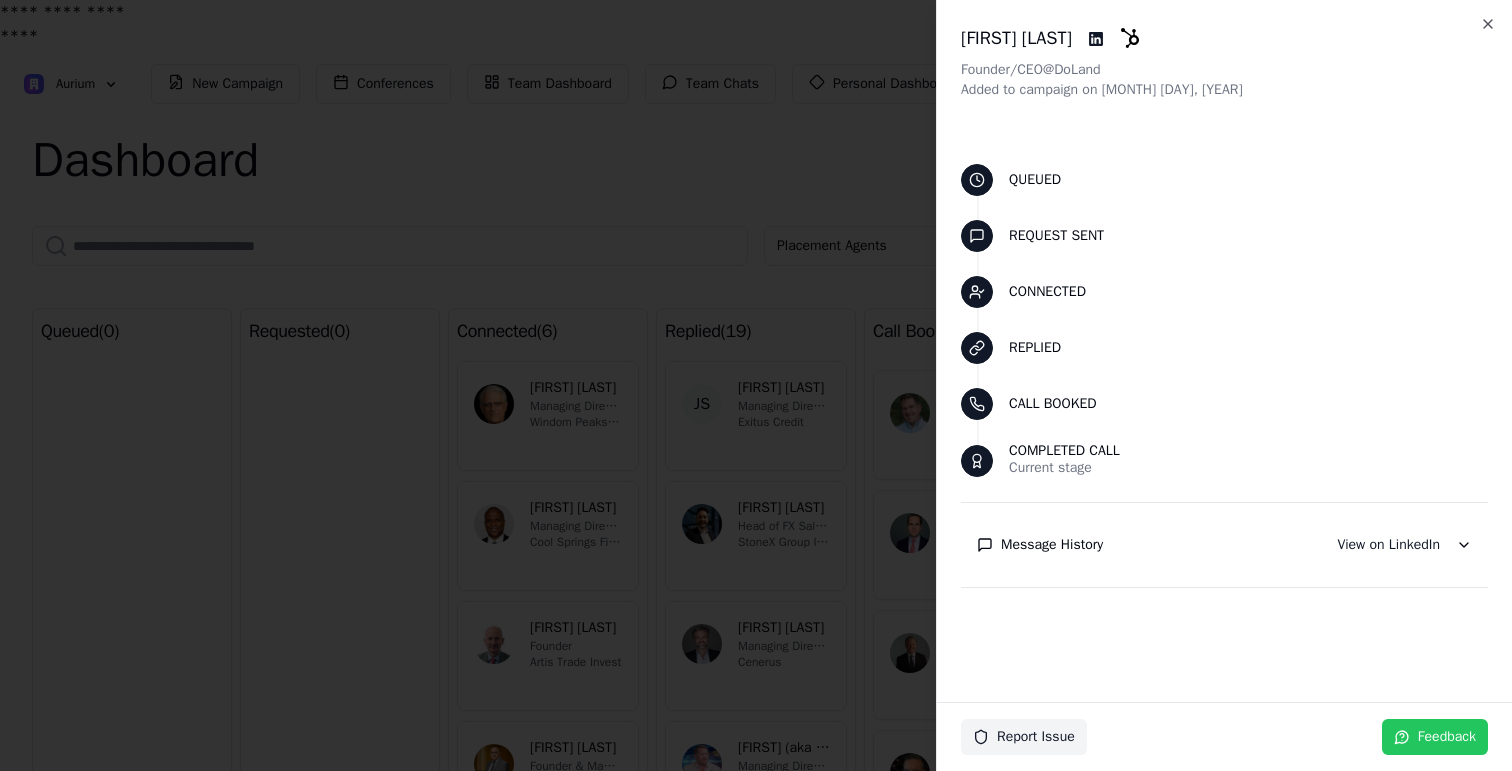 click at bounding box center [756, 385] 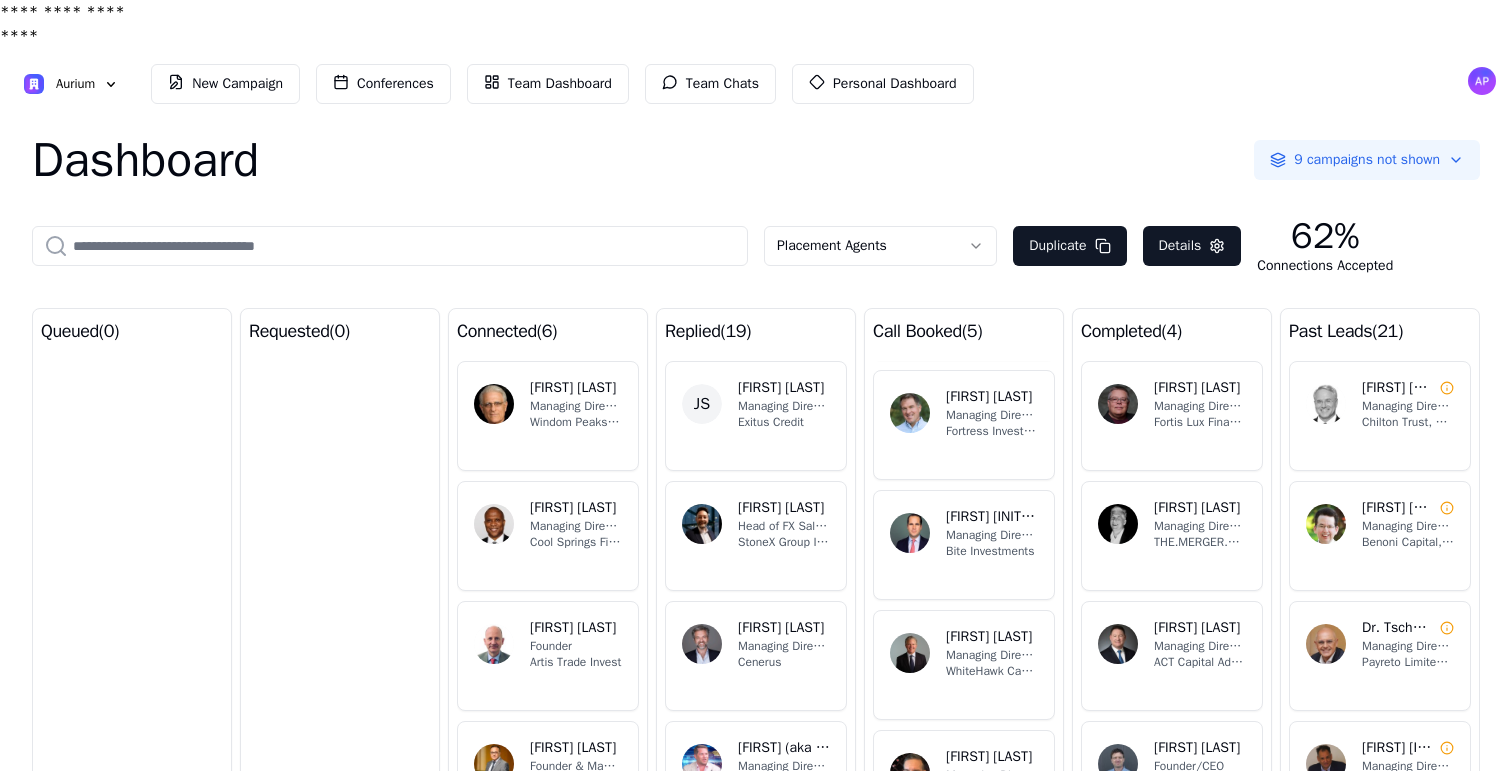 click on "[FIRST] [LAST]" at bounding box center [989, 637] 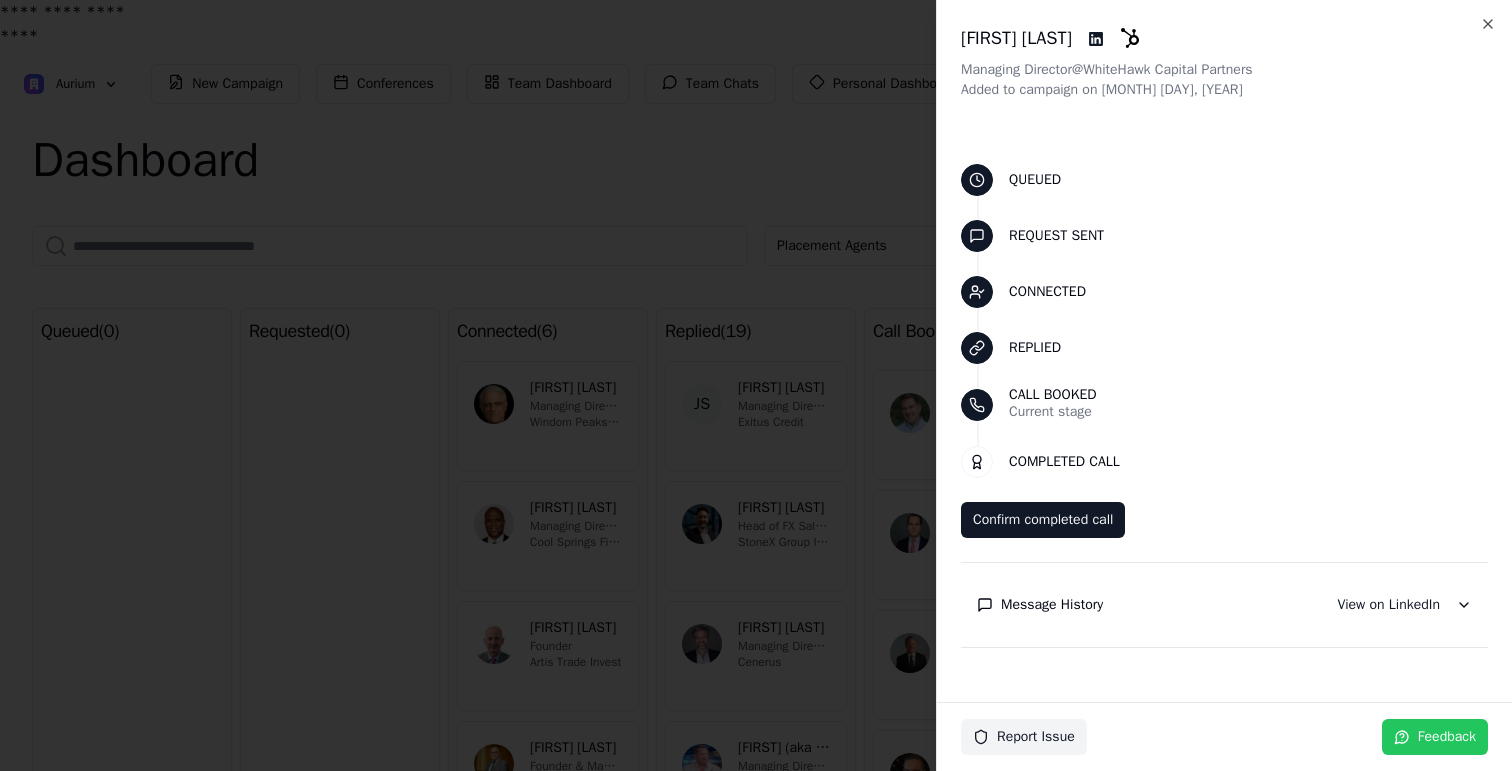 click on "Message History" at bounding box center (1052, 605) 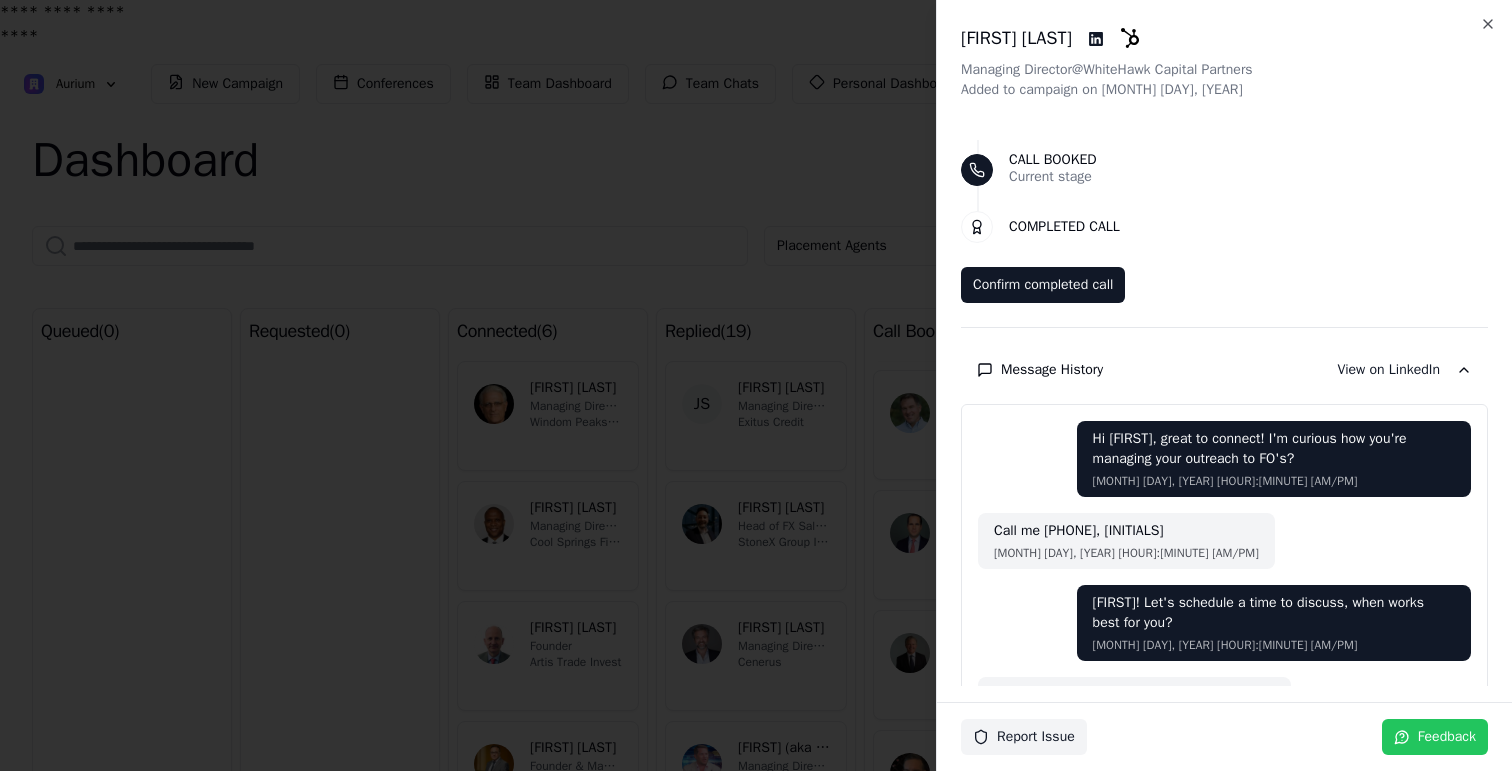 scroll, scrollTop: 294, scrollLeft: 0, axis: vertical 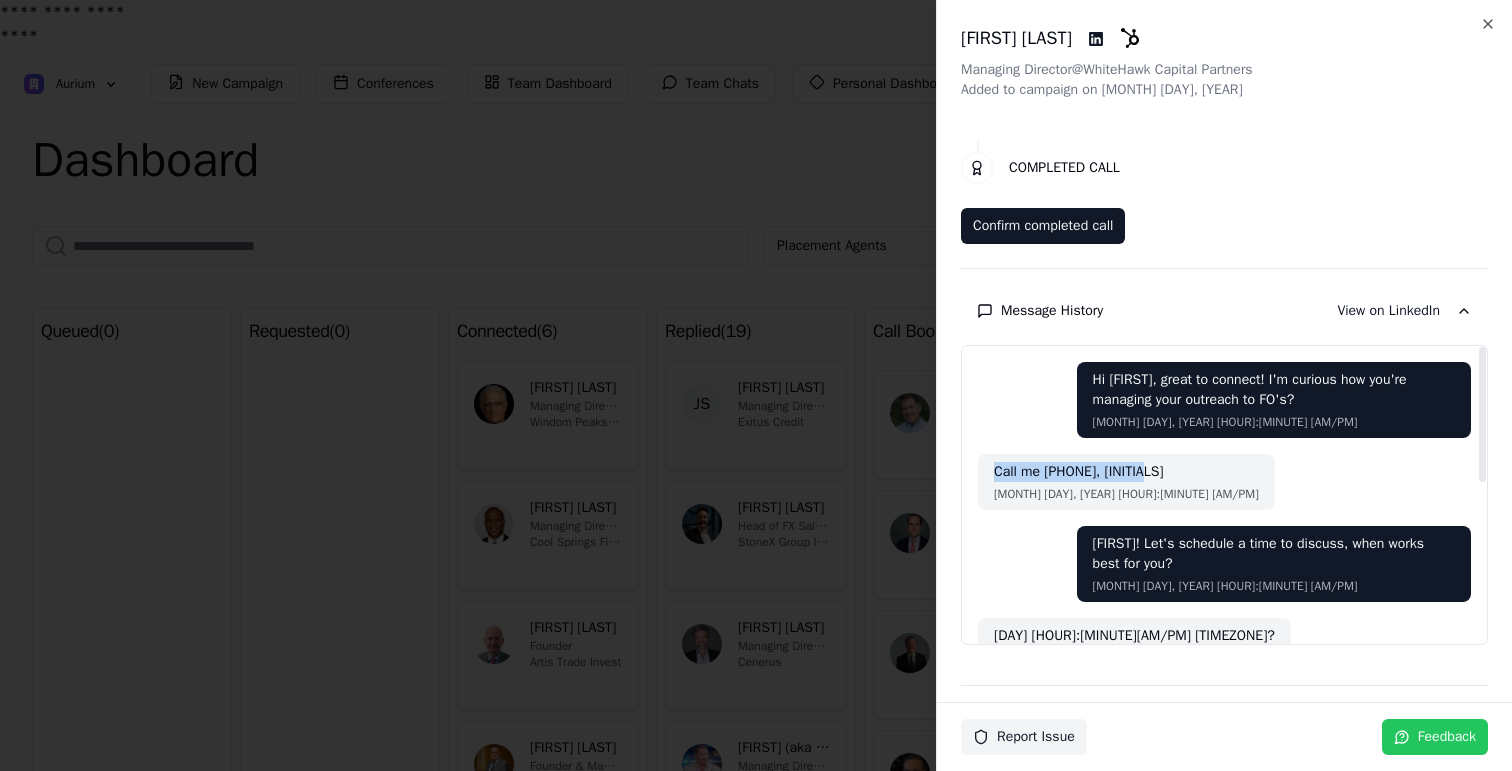 drag, startPoint x: 996, startPoint y: 476, endPoint x: 1178, endPoint y: 478, distance: 182.01099 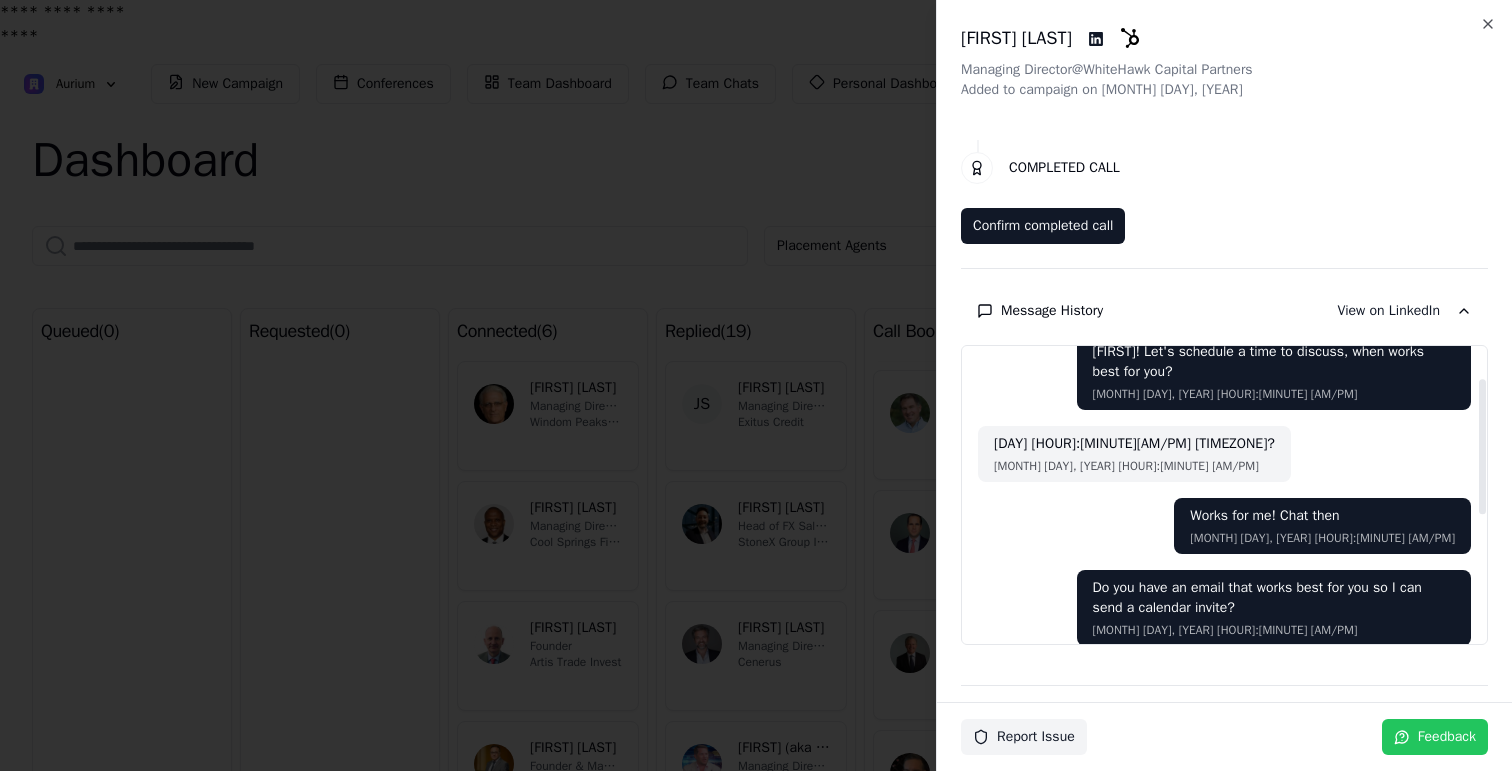 scroll, scrollTop: 0, scrollLeft: 0, axis: both 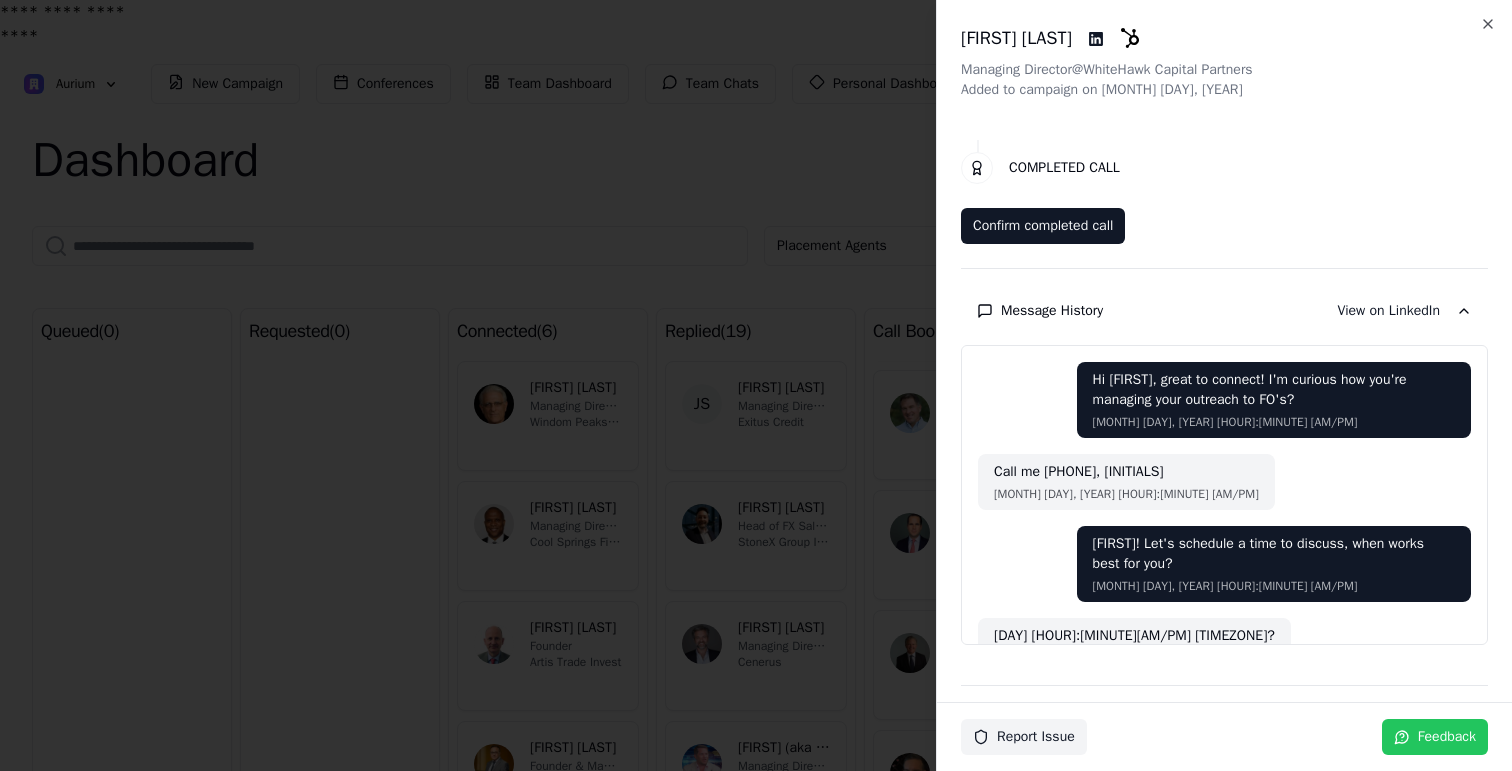 click at bounding box center [756, 385] 